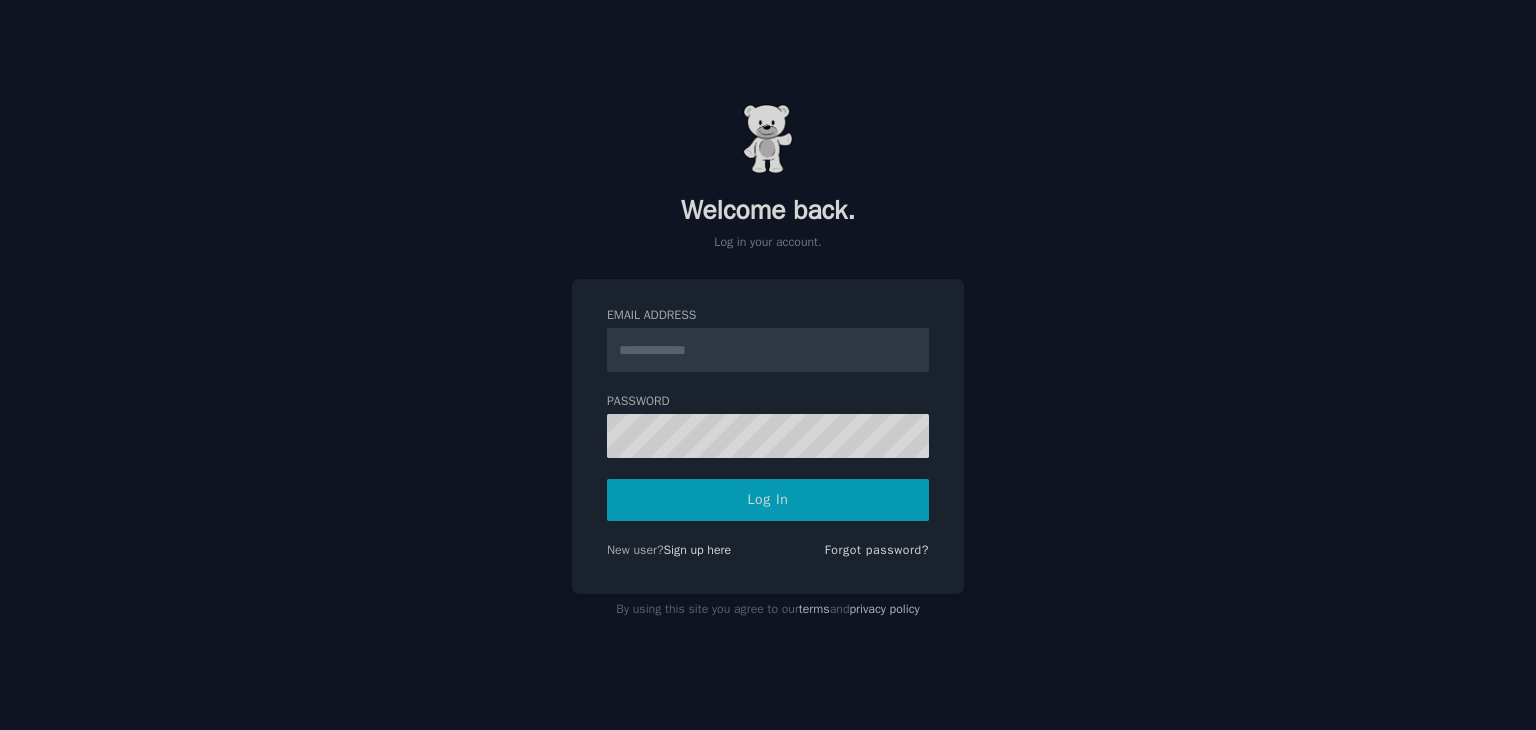 scroll, scrollTop: 0, scrollLeft: 0, axis: both 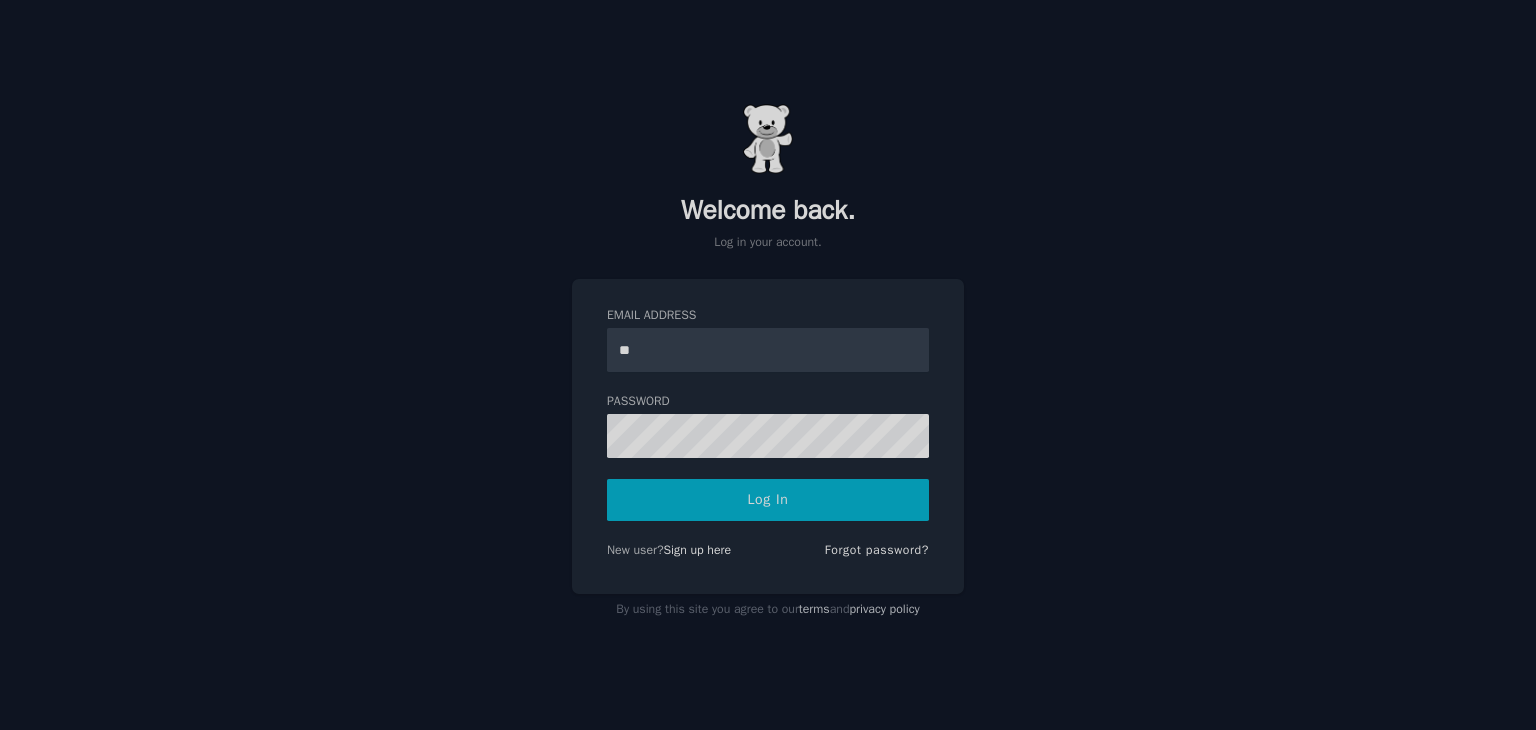 type on "**********" 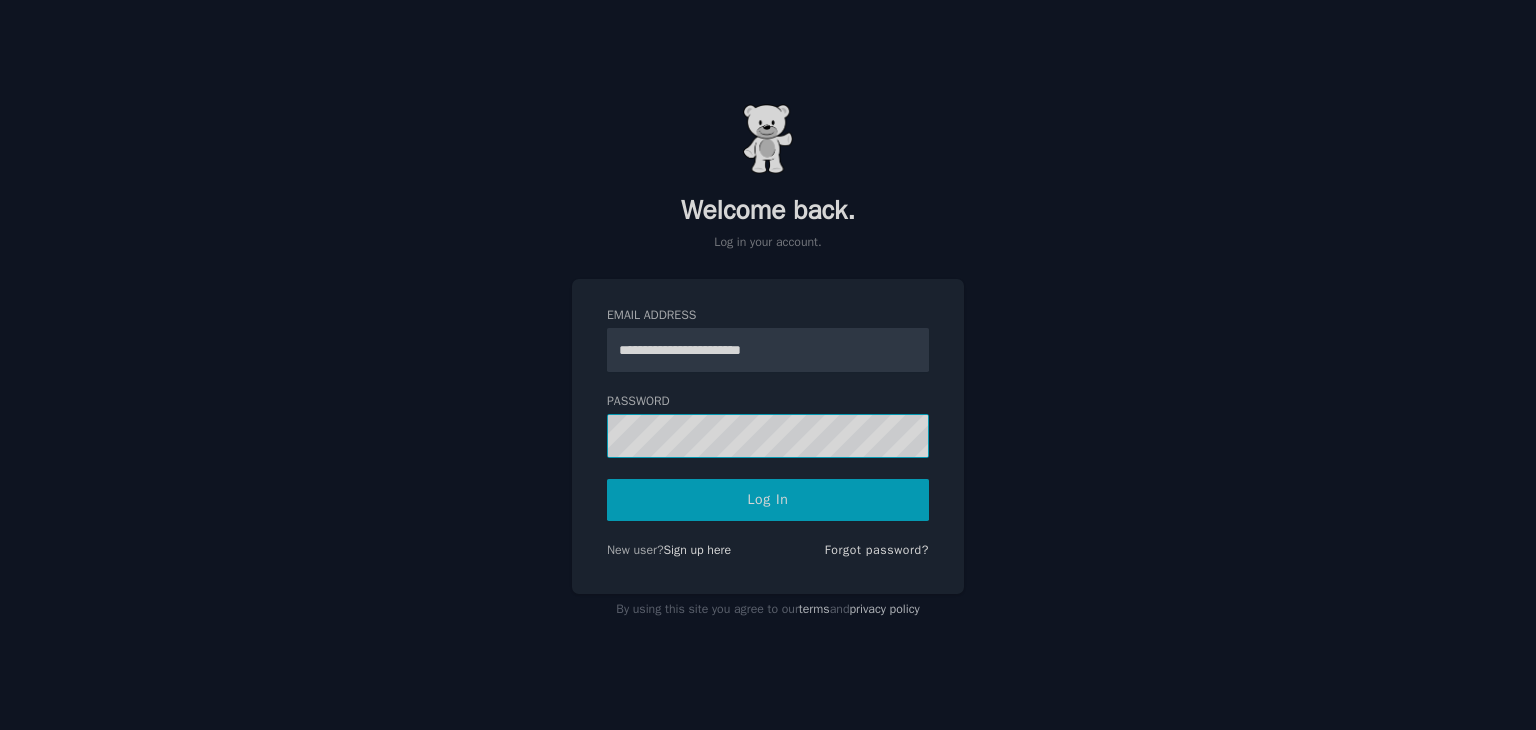 click on "Log In" at bounding box center [768, 500] 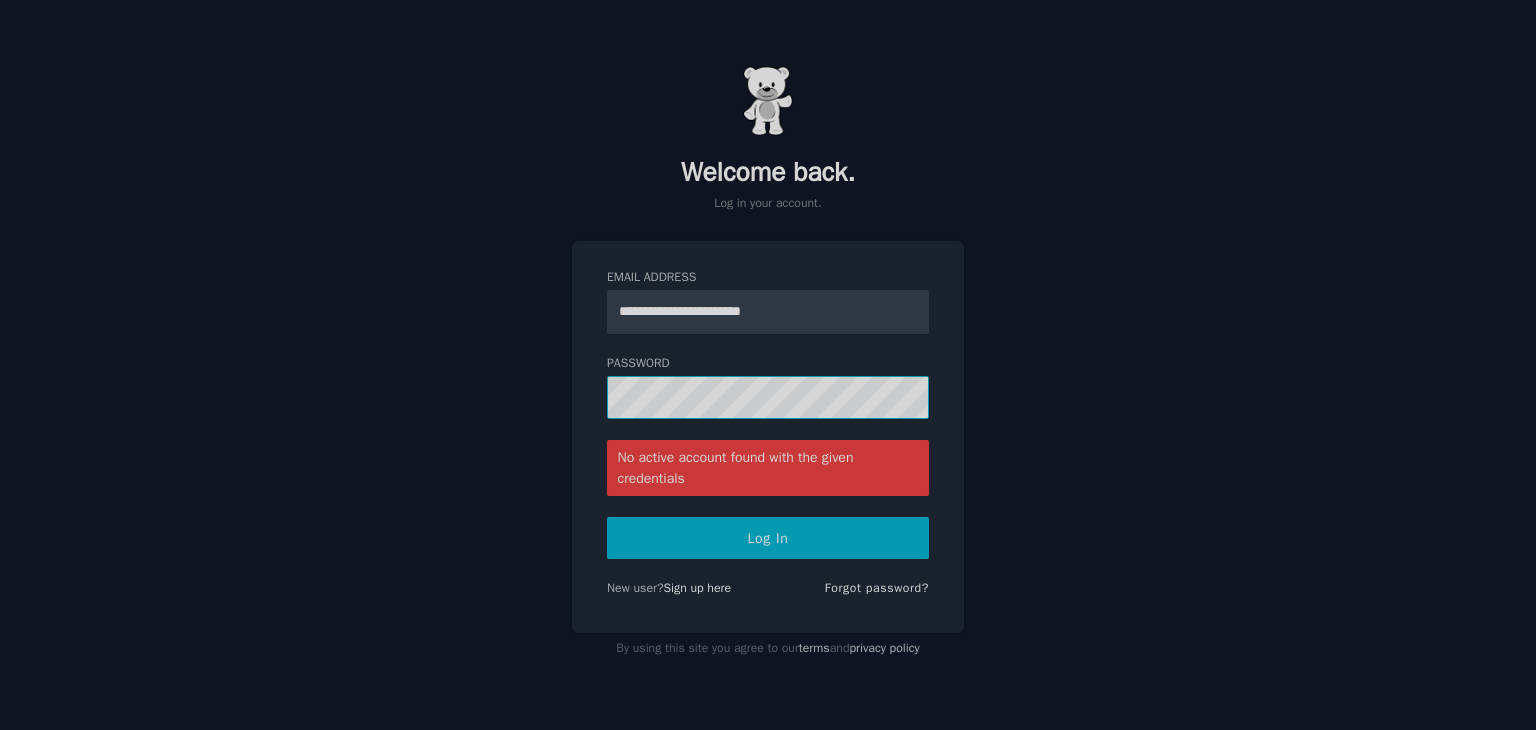 click on "Log In" at bounding box center [768, 538] 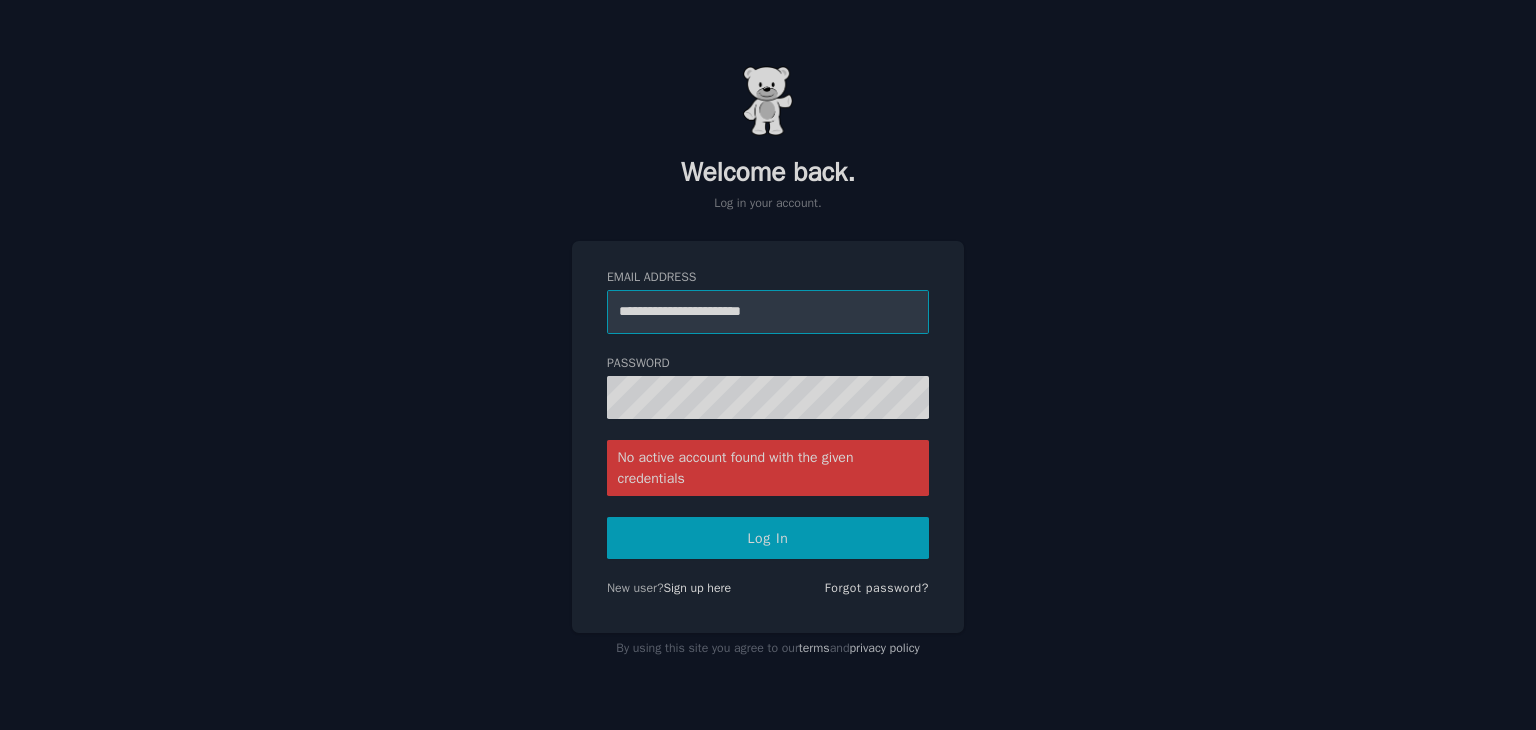 click on "**********" at bounding box center (768, 312) 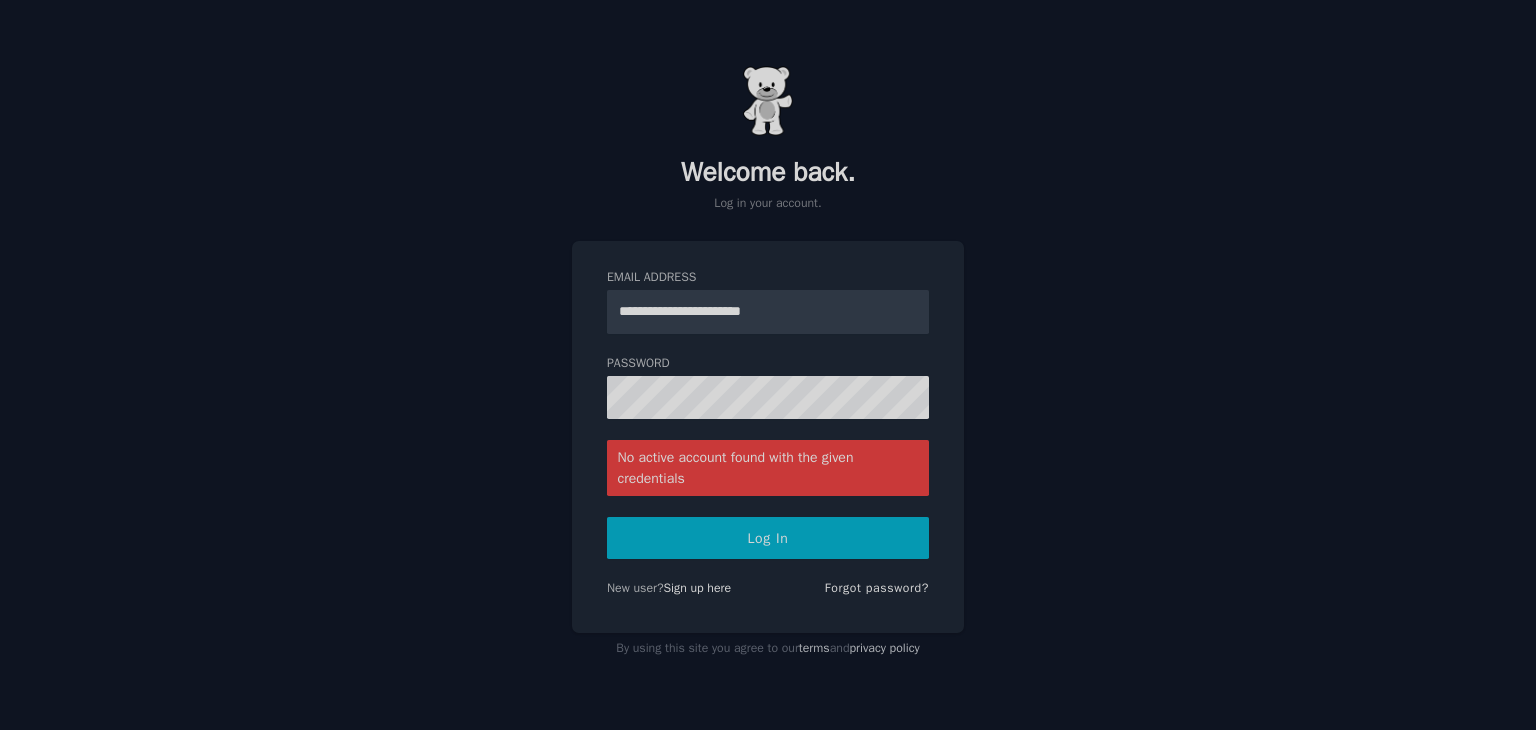 click on "**********" at bounding box center (768, 365) 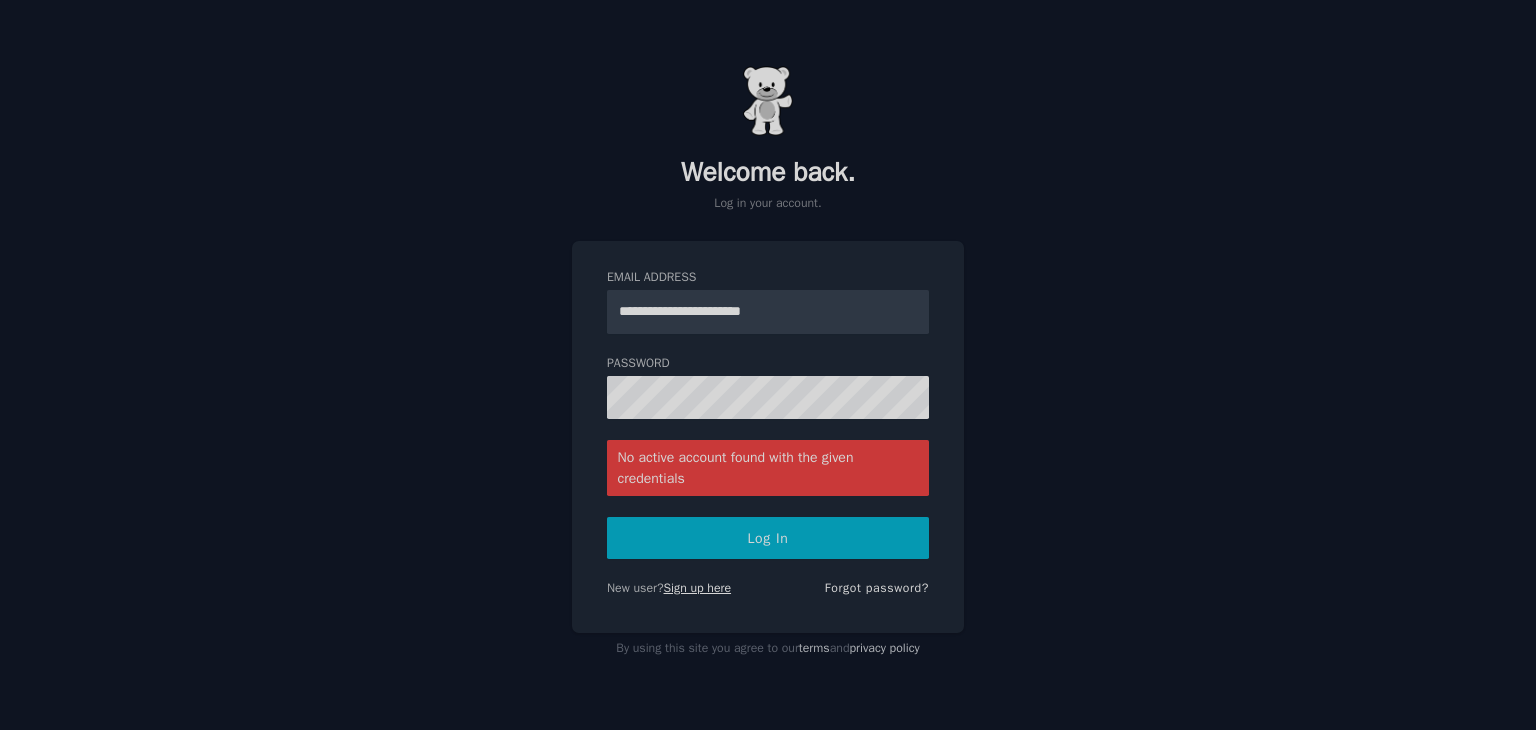 click on "Sign up here" at bounding box center (698, 588) 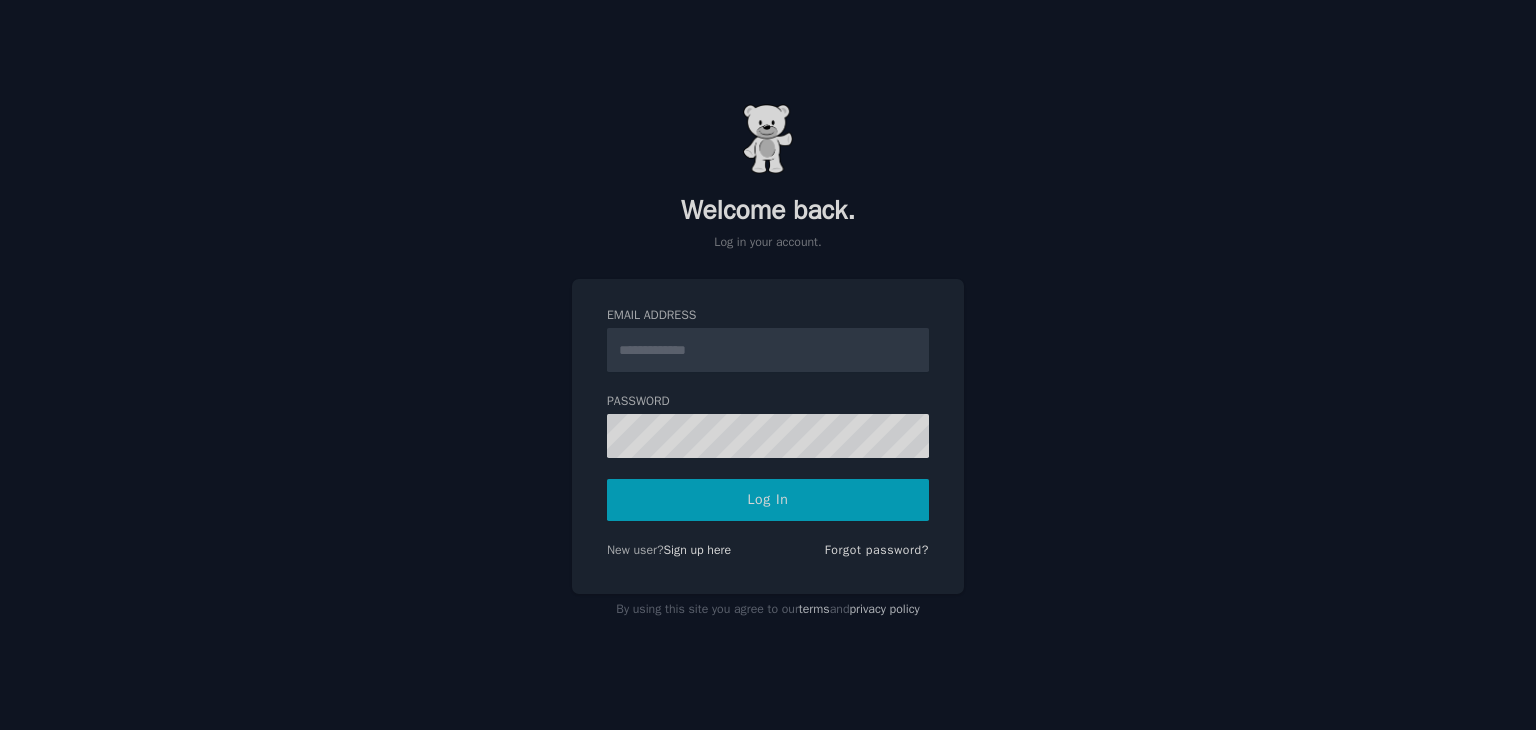 scroll, scrollTop: 0, scrollLeft: 0, axis: both 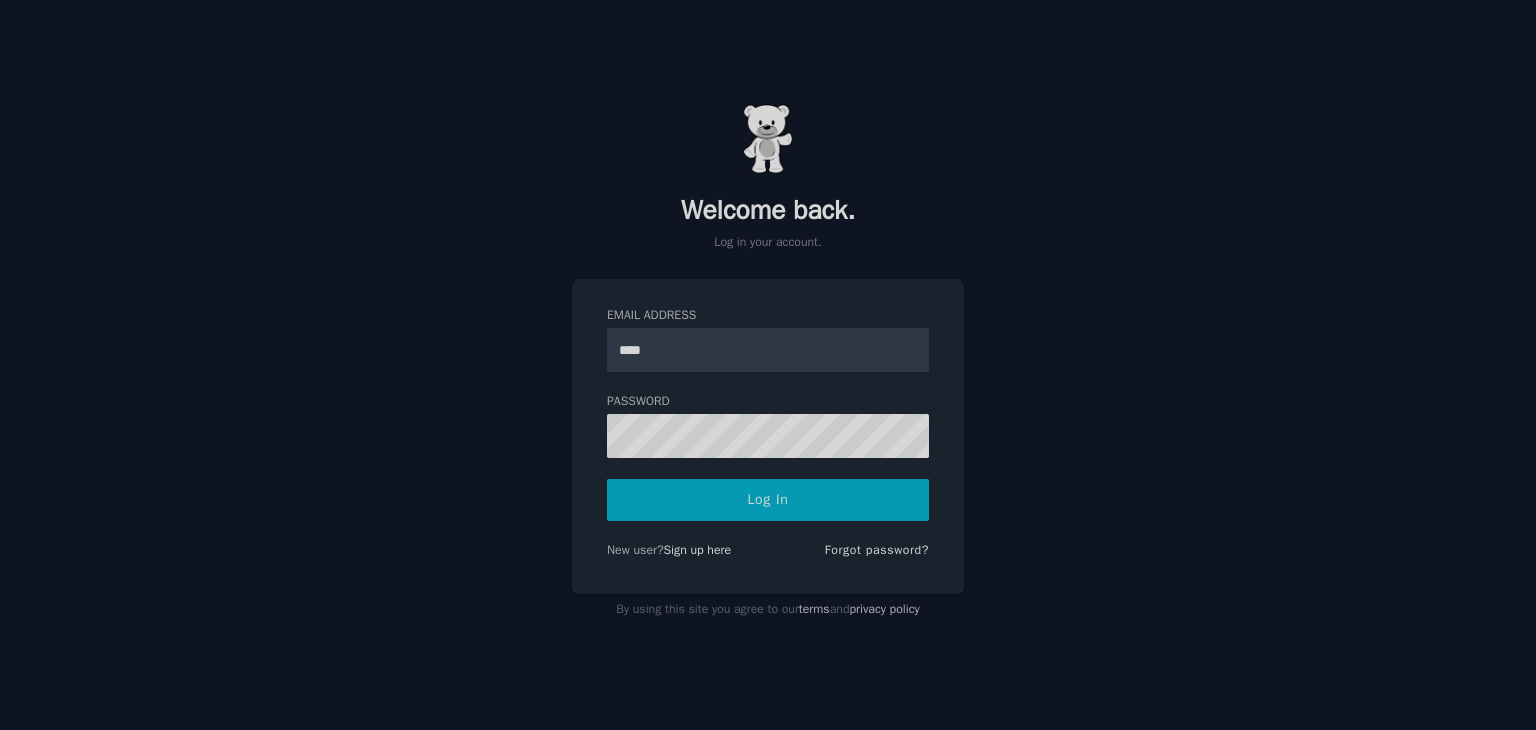 type on "**********" 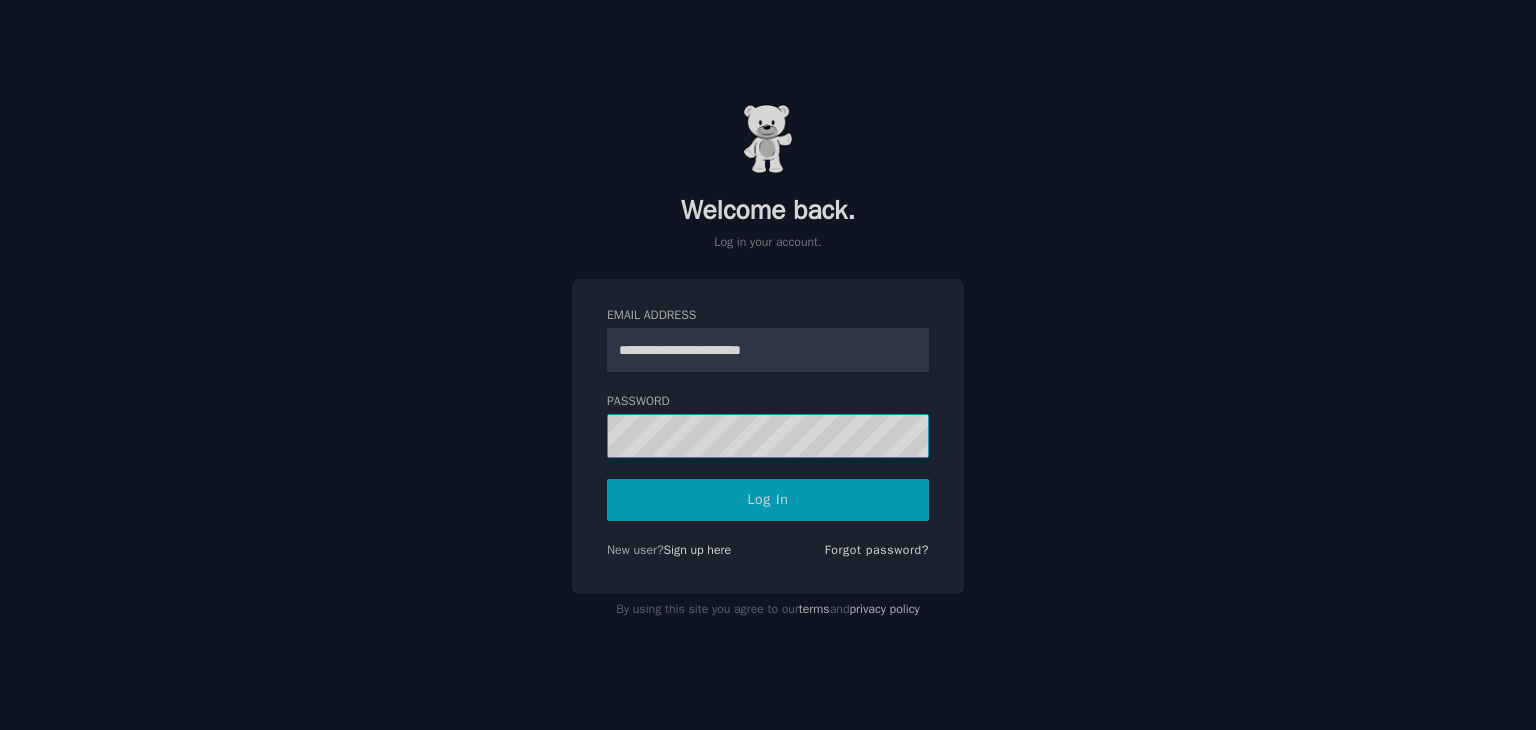 click on "Log In" at bounding box center (768, 500) 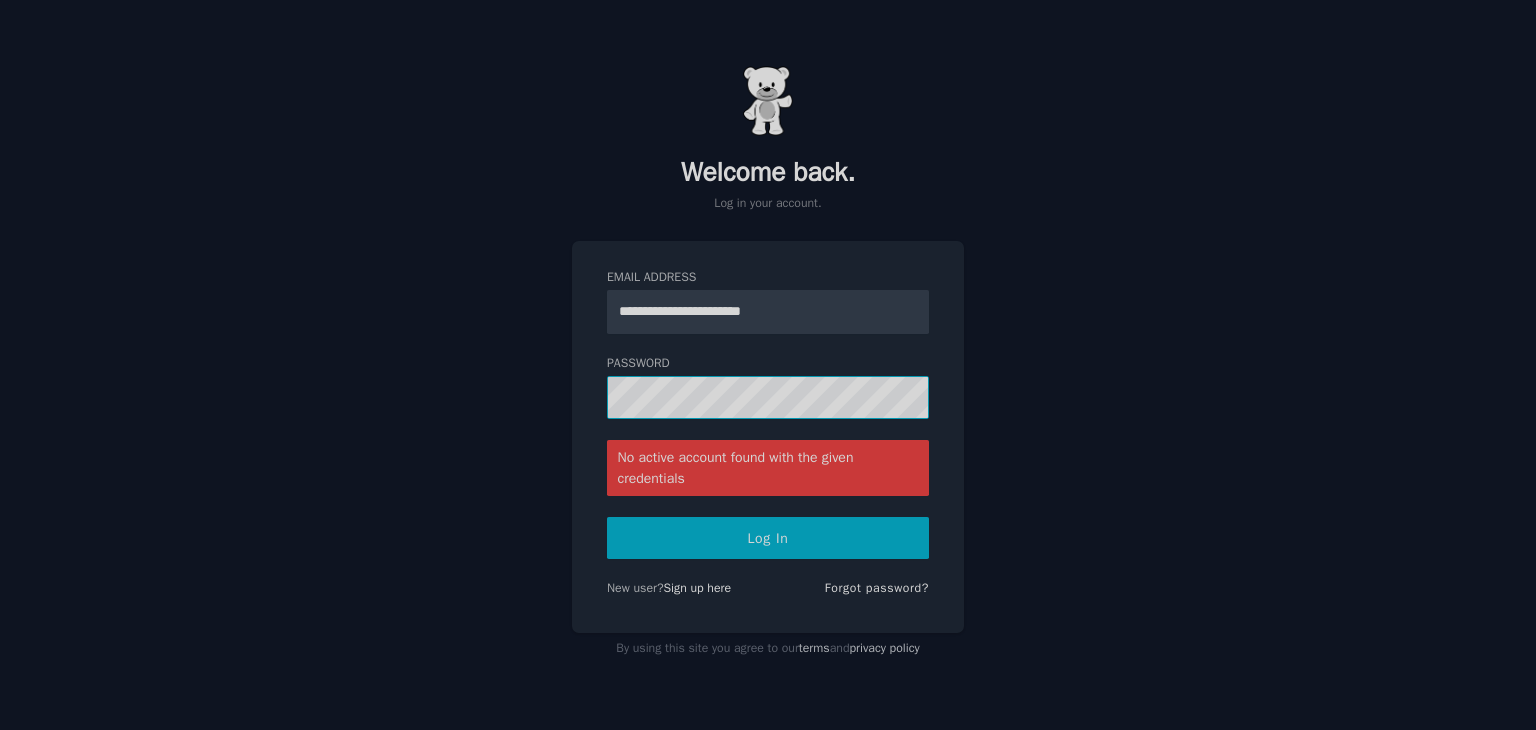 click on "Log In" at bounding box center [768, 538] 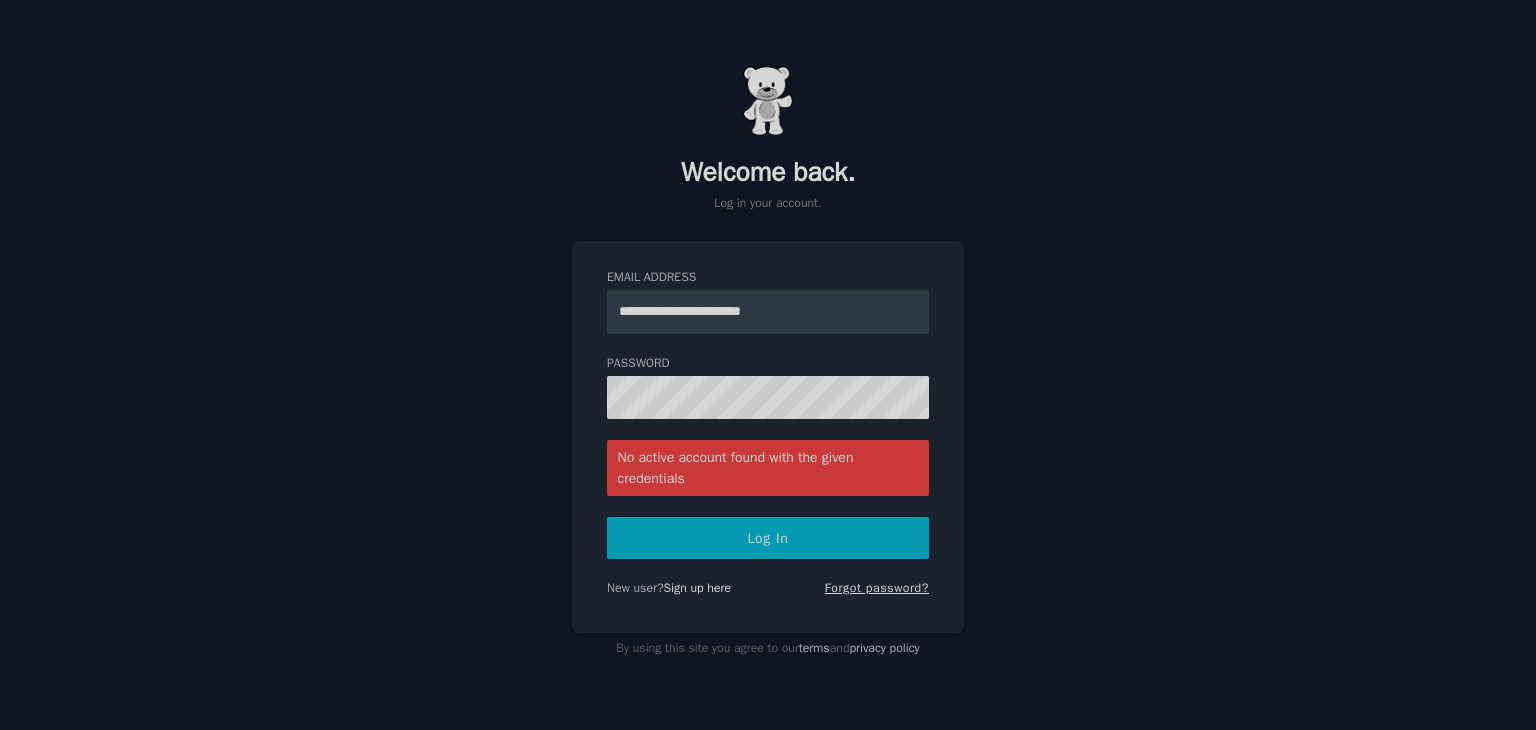 click on "Forgot password?" at bounding box center (877, 588) 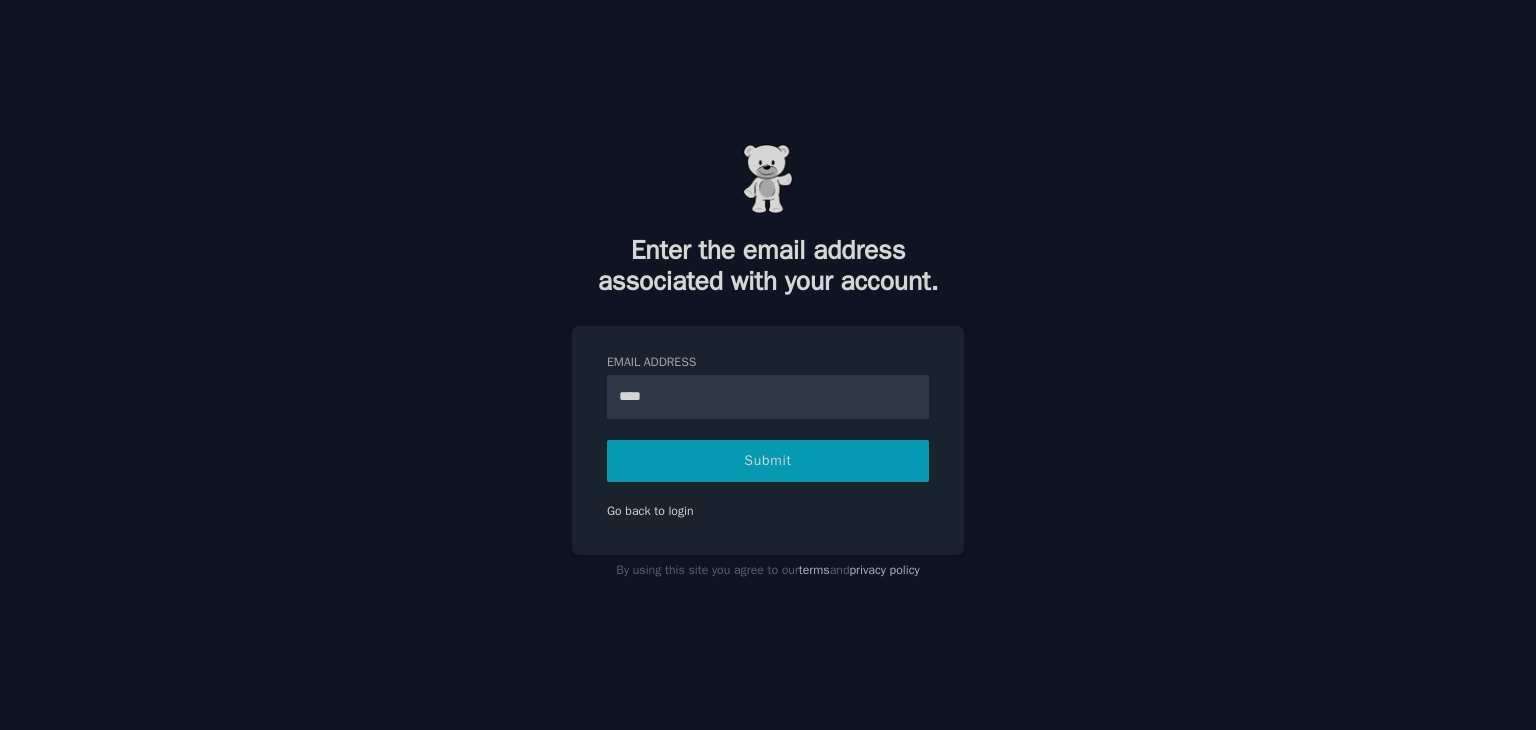 type on "**********" 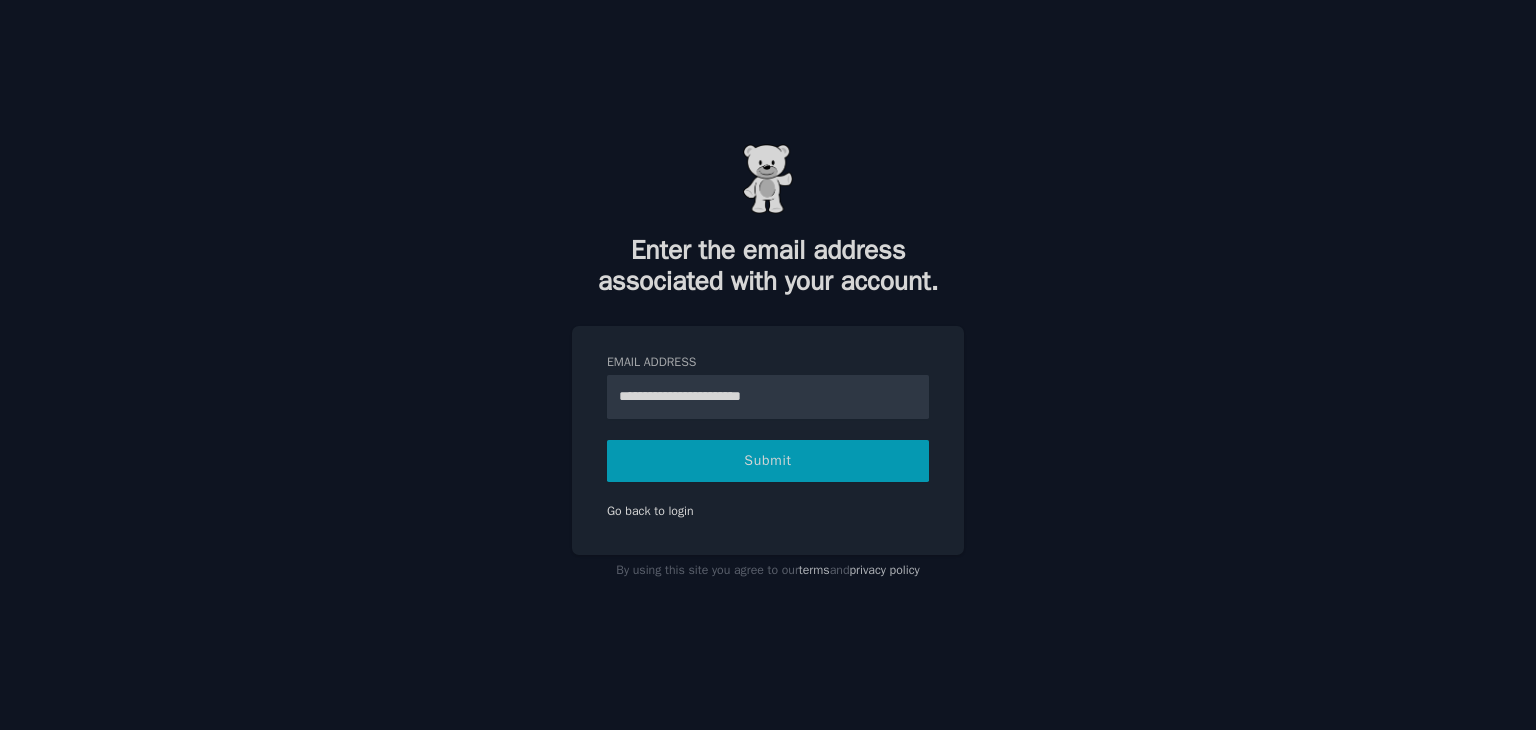 click on "Submit" at bounding box center [768, 461] 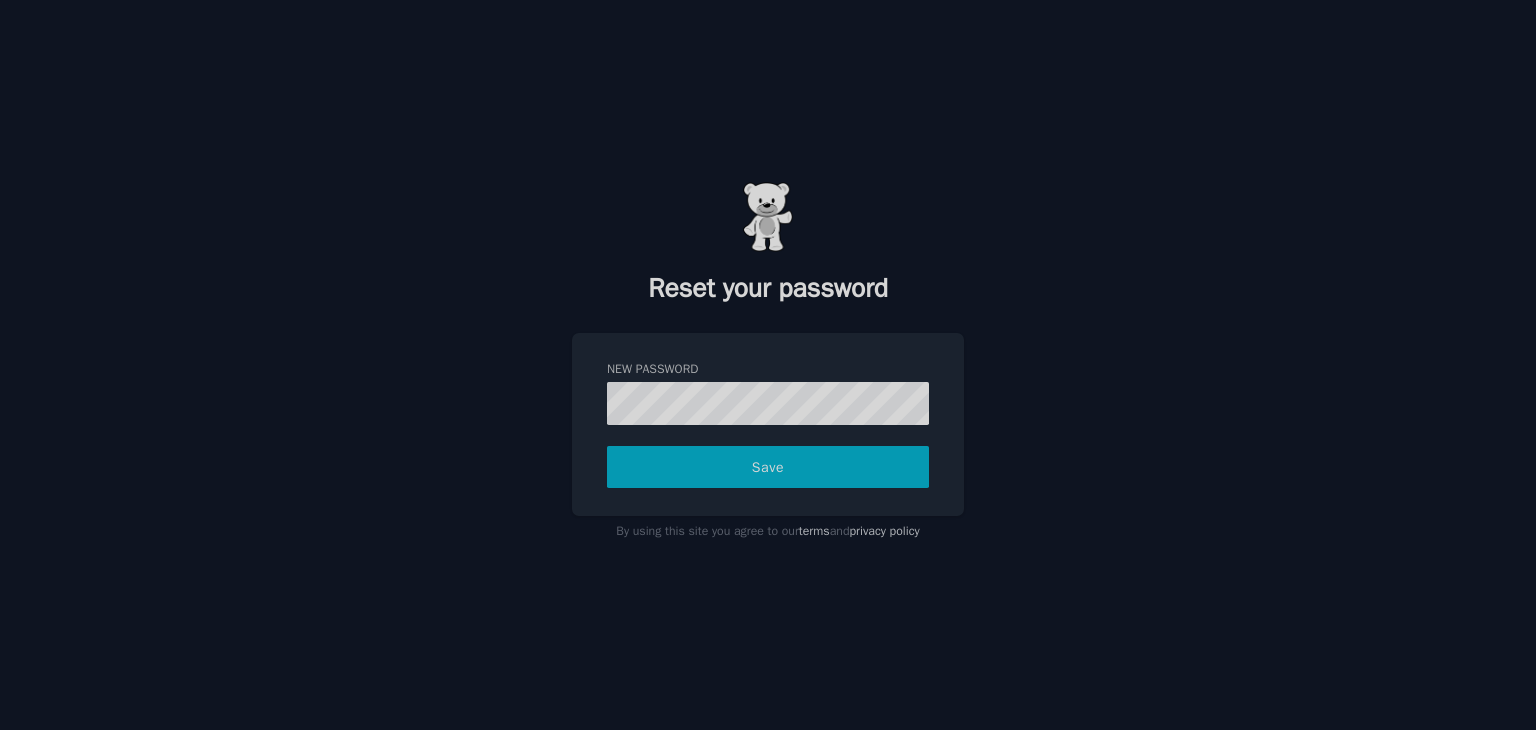 scroll, scrollTop: 0, scrollLeft: 0, axis: both 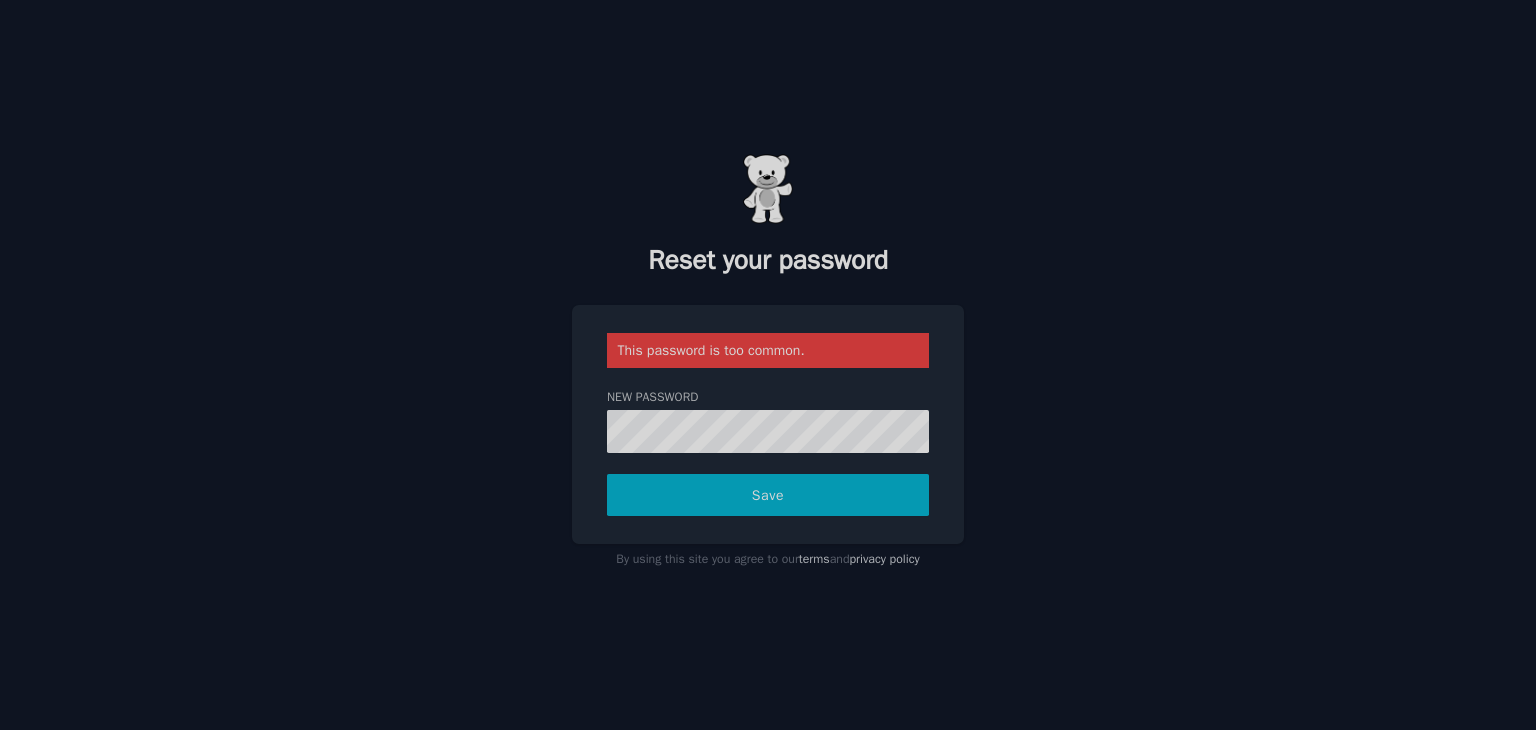 click on "Save" at bounding box center (768, 495) 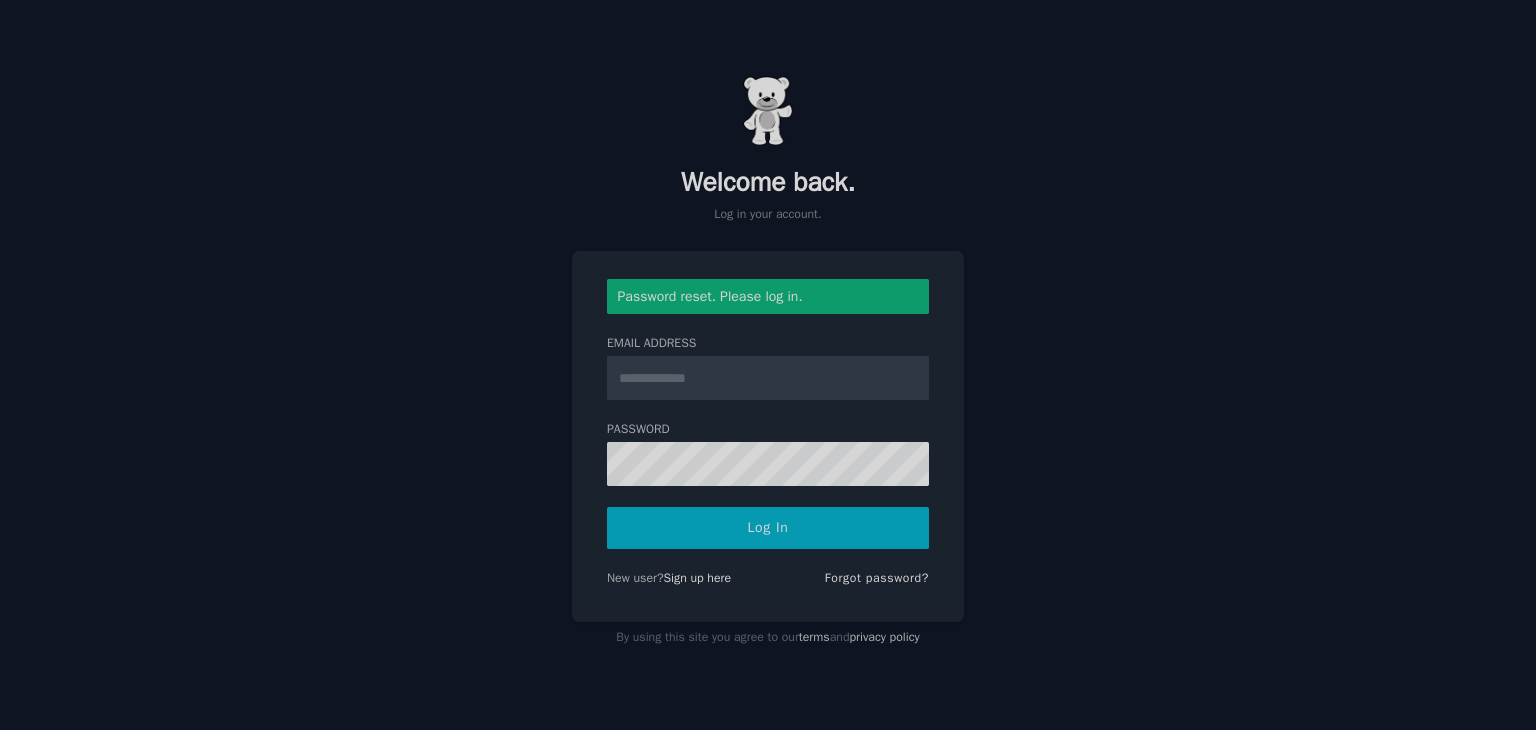 scroll, scrollTop: 0, scrollLeft: 0, axis: both 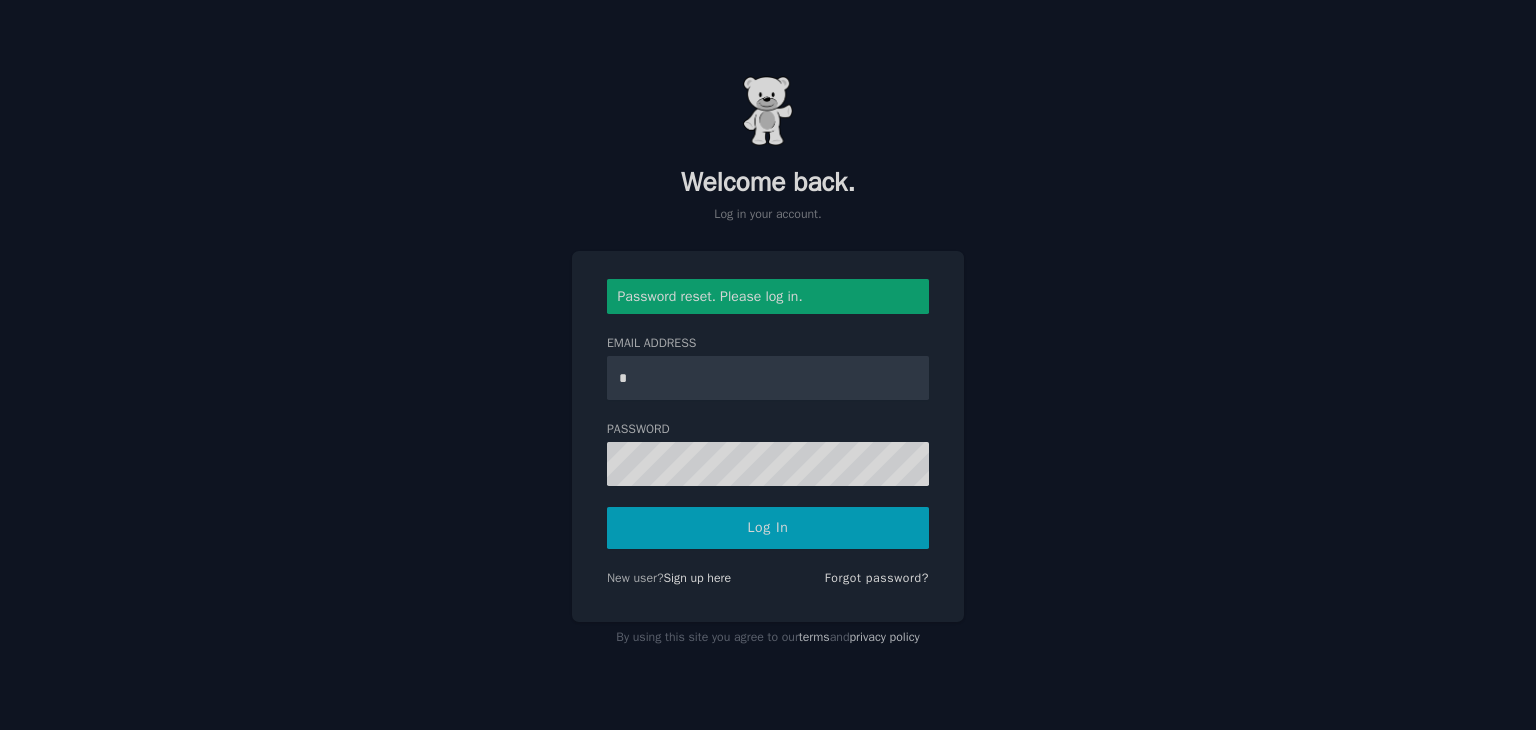type on "**********" 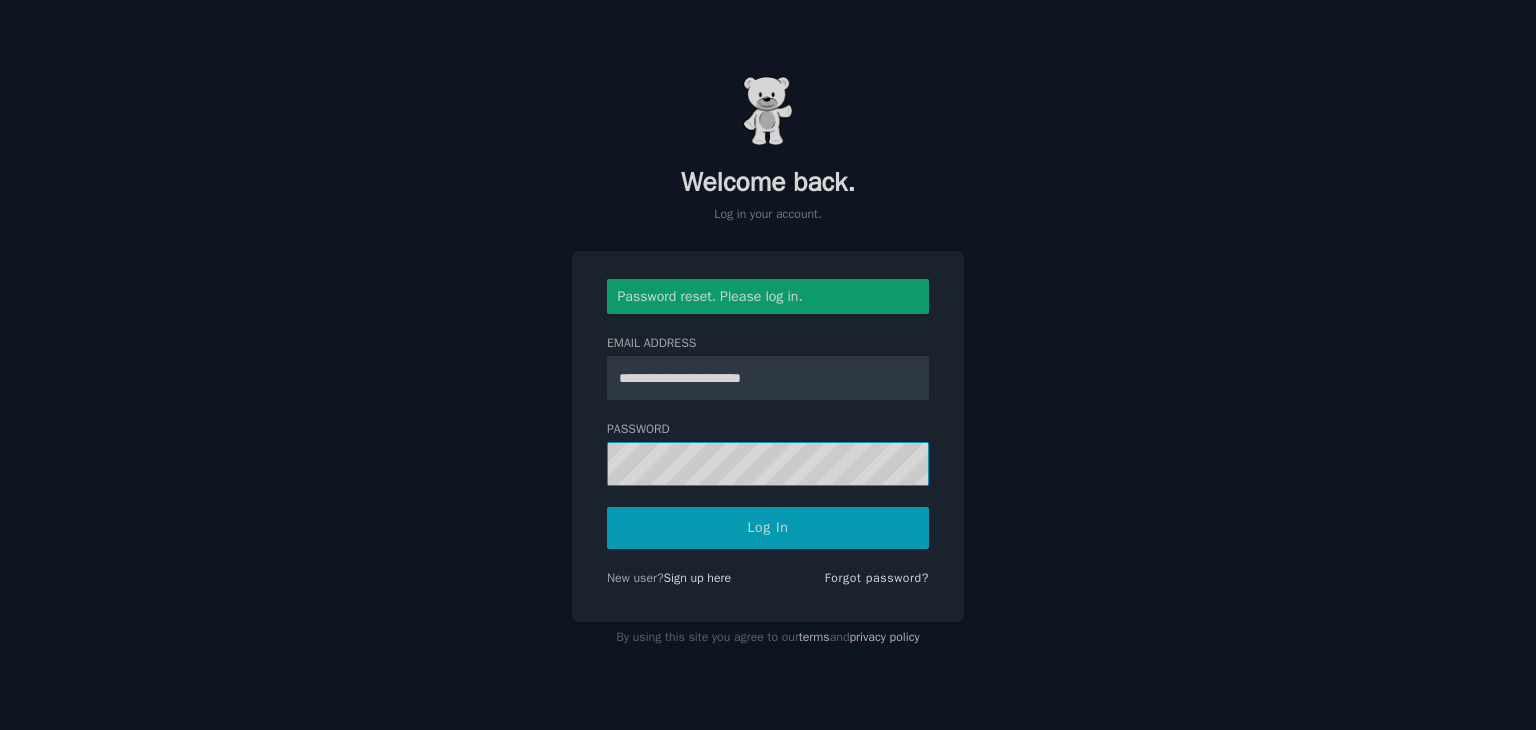 click on "Log In" at bounding box center [768, 528] 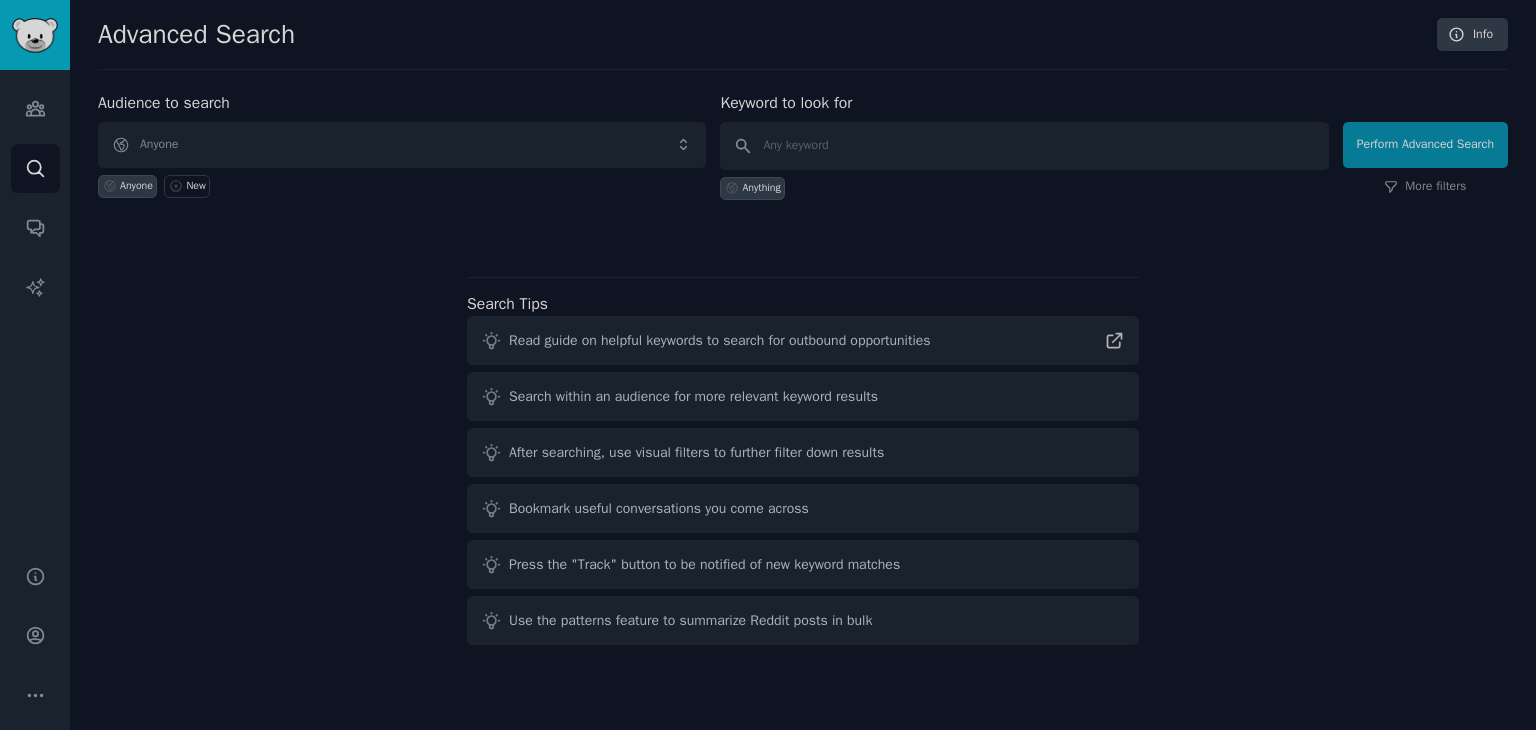 scroll, scrollTop: 0, scrollLeft: 0, axis: both 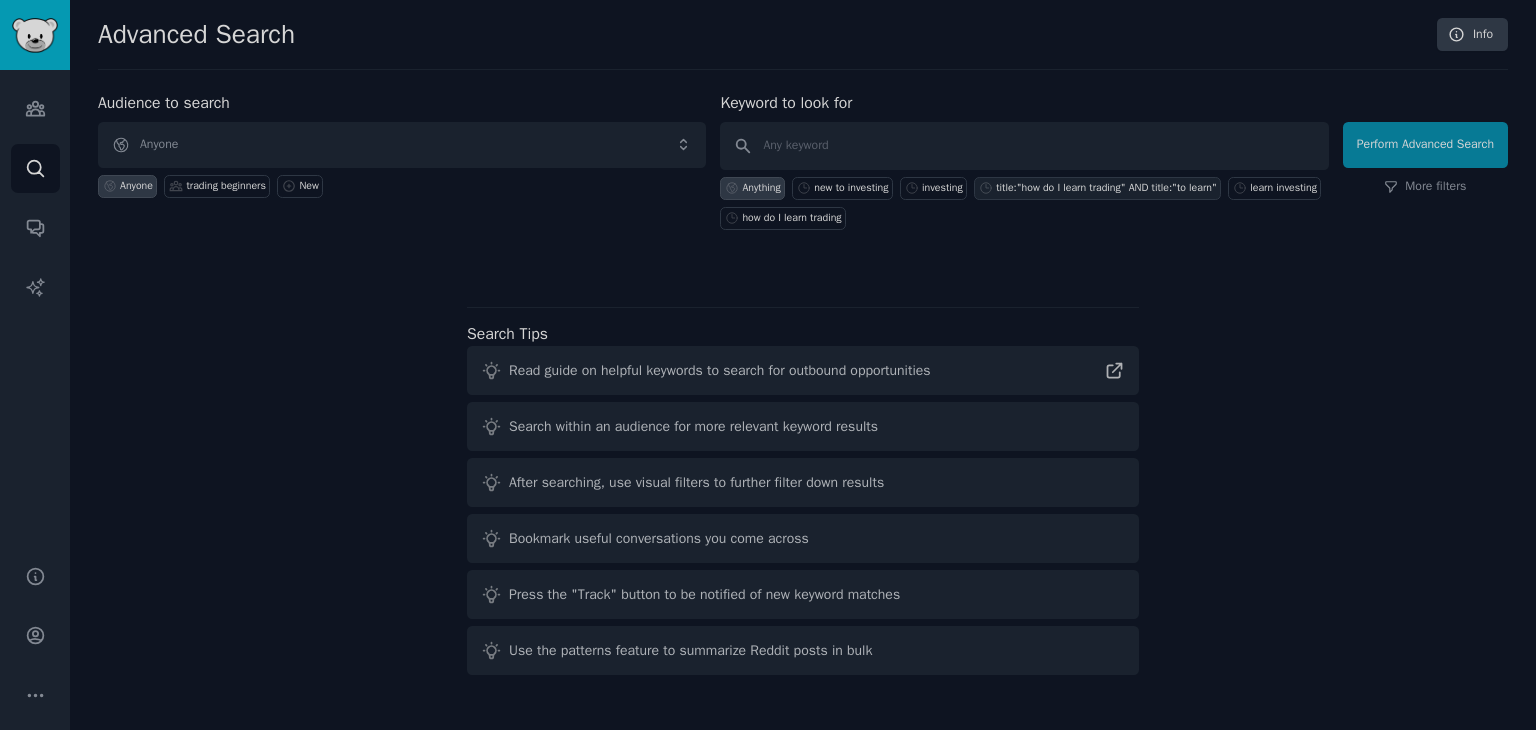 click 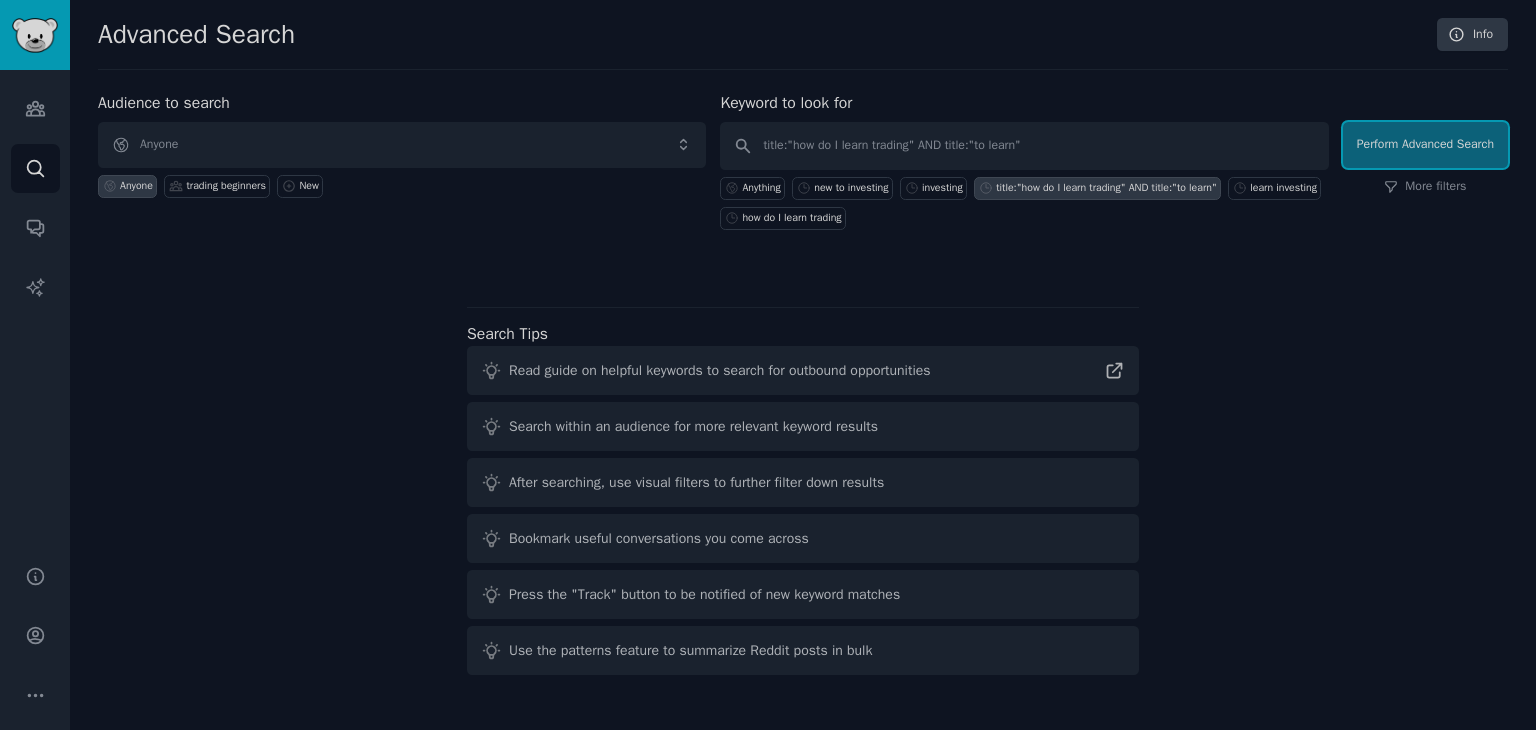 click on "Perform Advanced Search" at bounding box center (1425, 145) 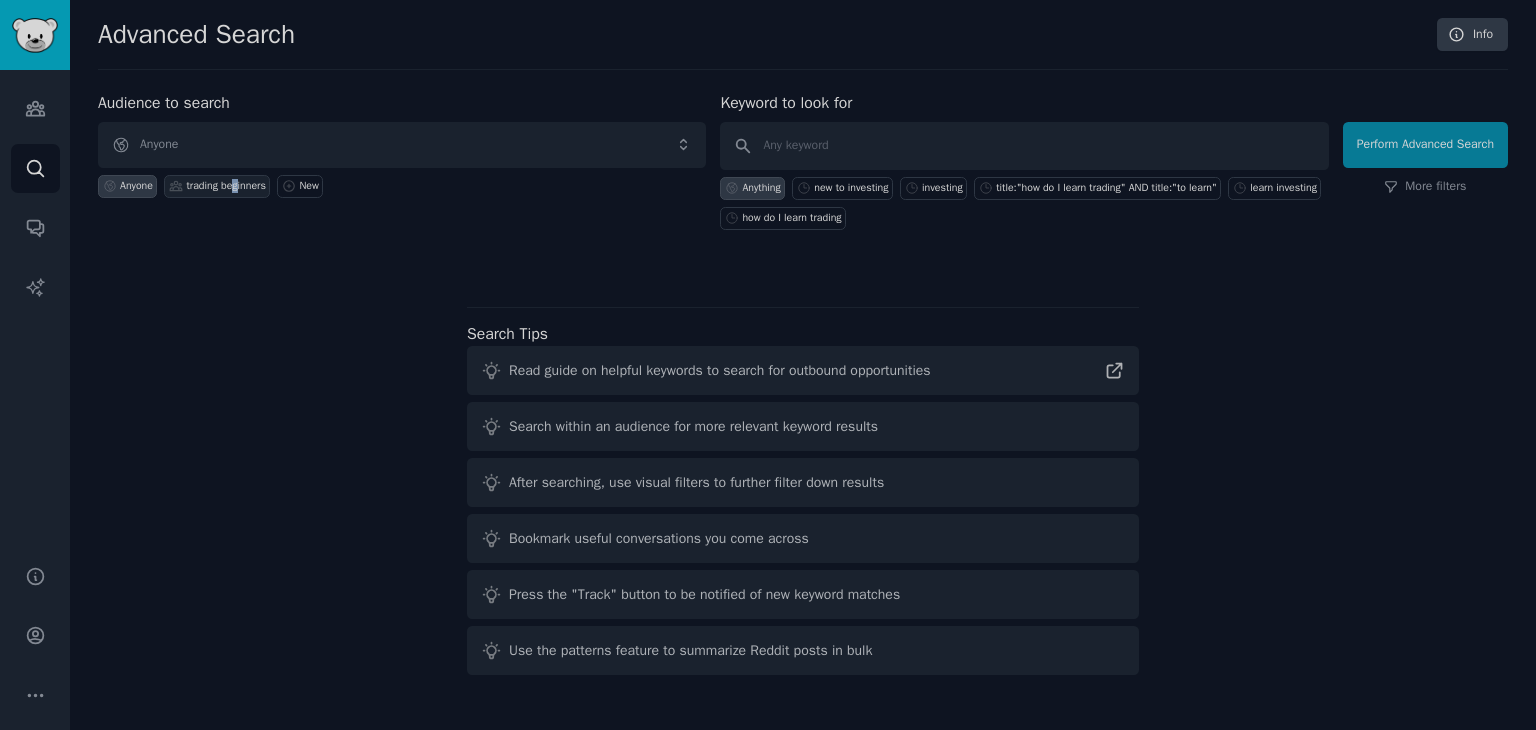 click on "Audience to search Anyone Anyone trading beginners New" at bounding box center [402, 160] 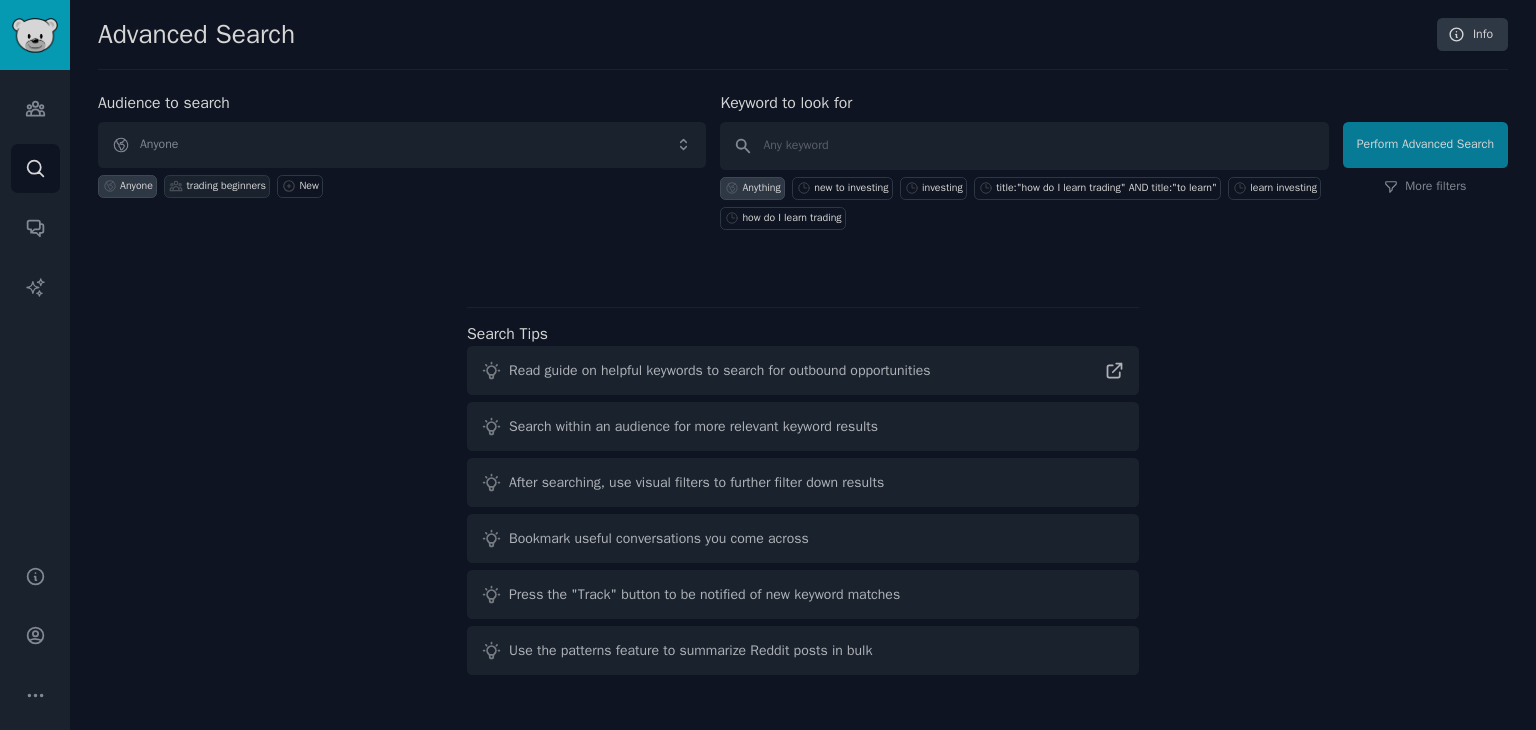 click on "trading beginners" at bounding box center (225, 186) 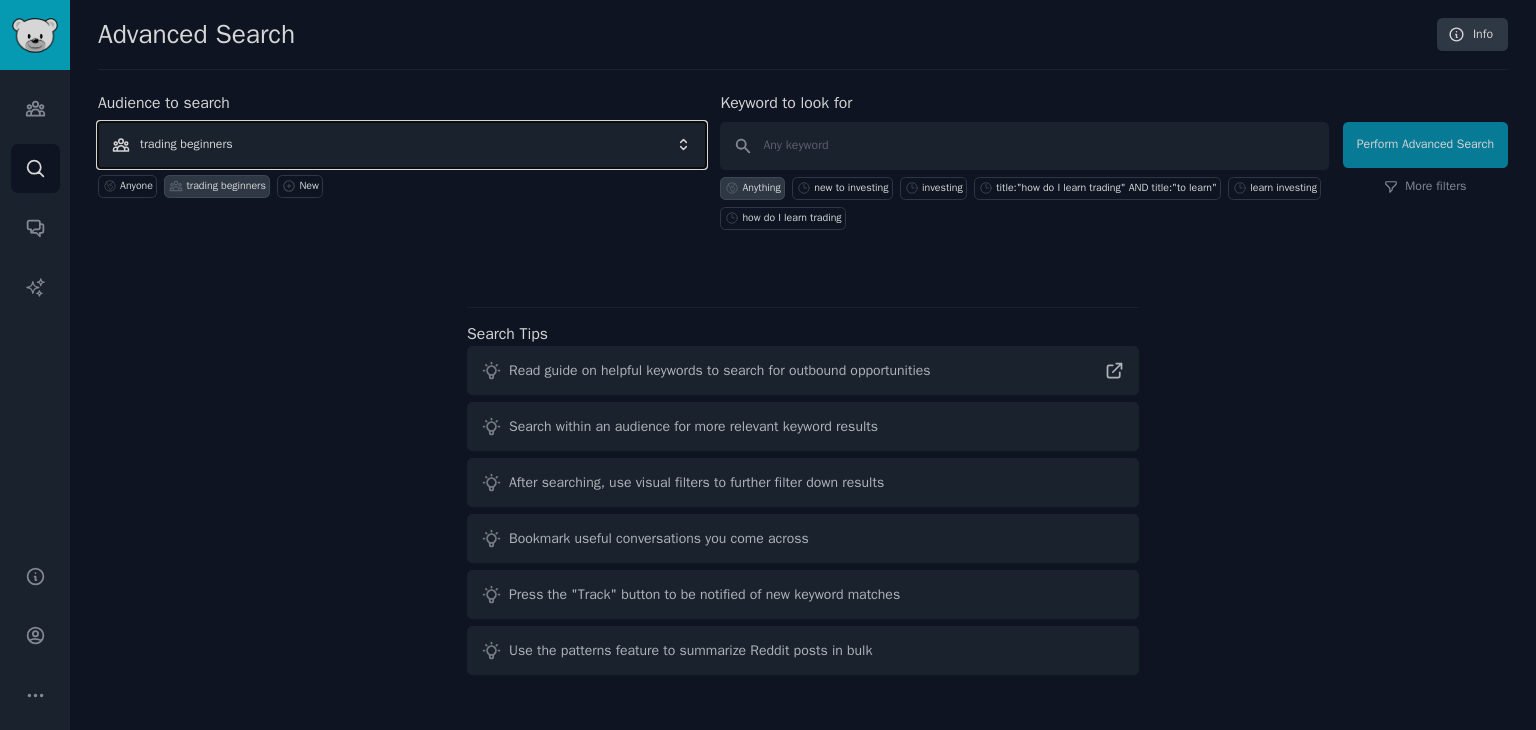 click on "trading beginners" at bounding box center [402, 145] 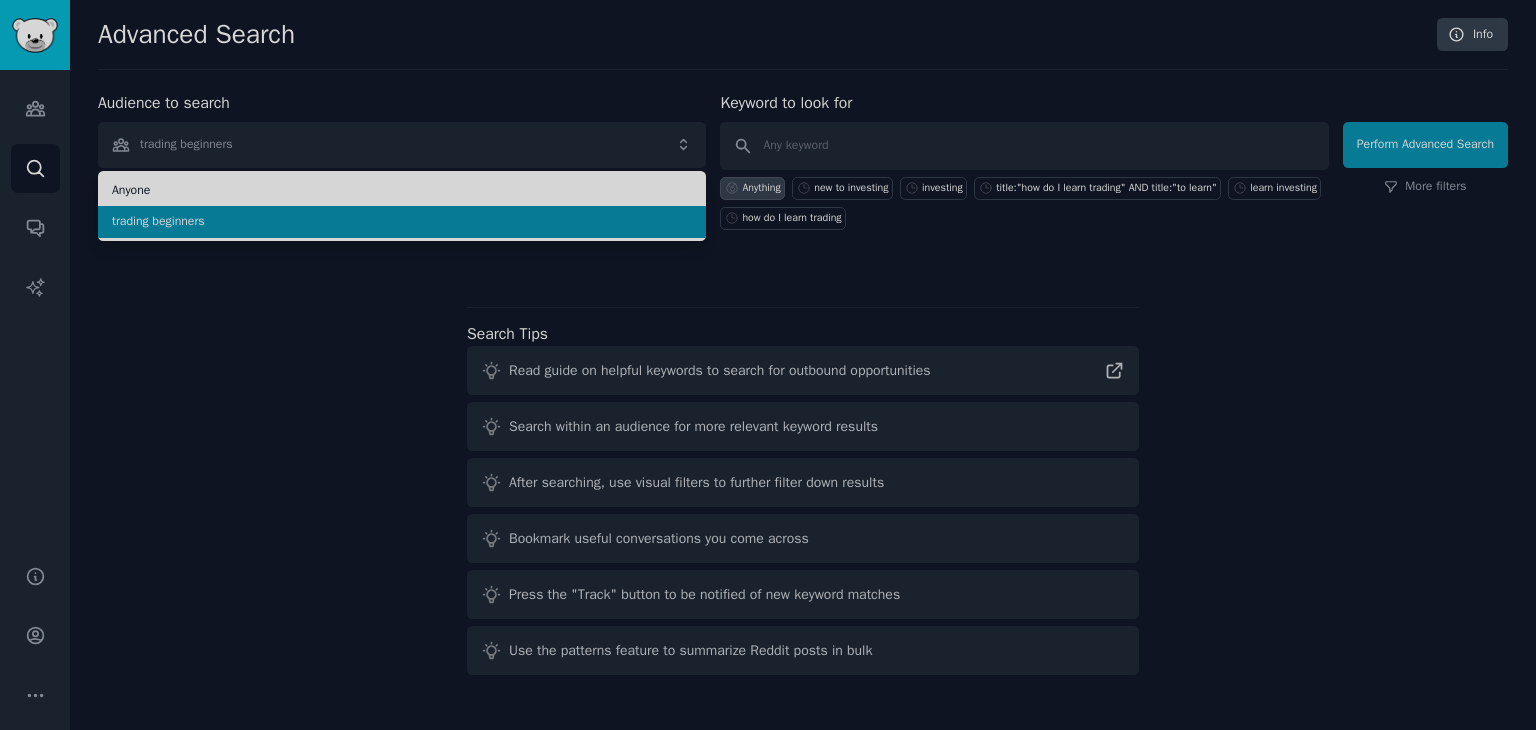 click on "trading beginners" at bounding box center [402, 222] 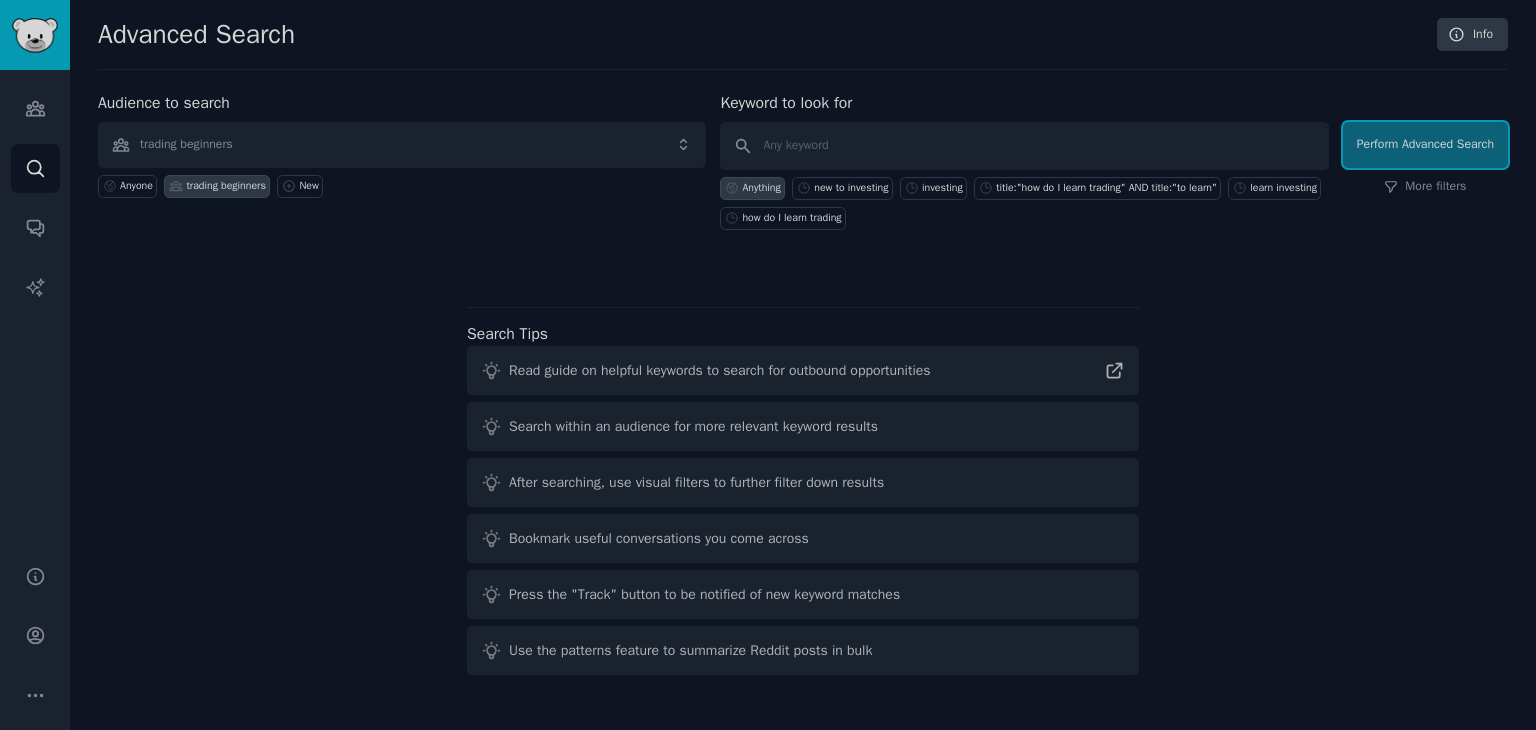 click on "Perform Advanced Search" at bounding box center [1425, 145] 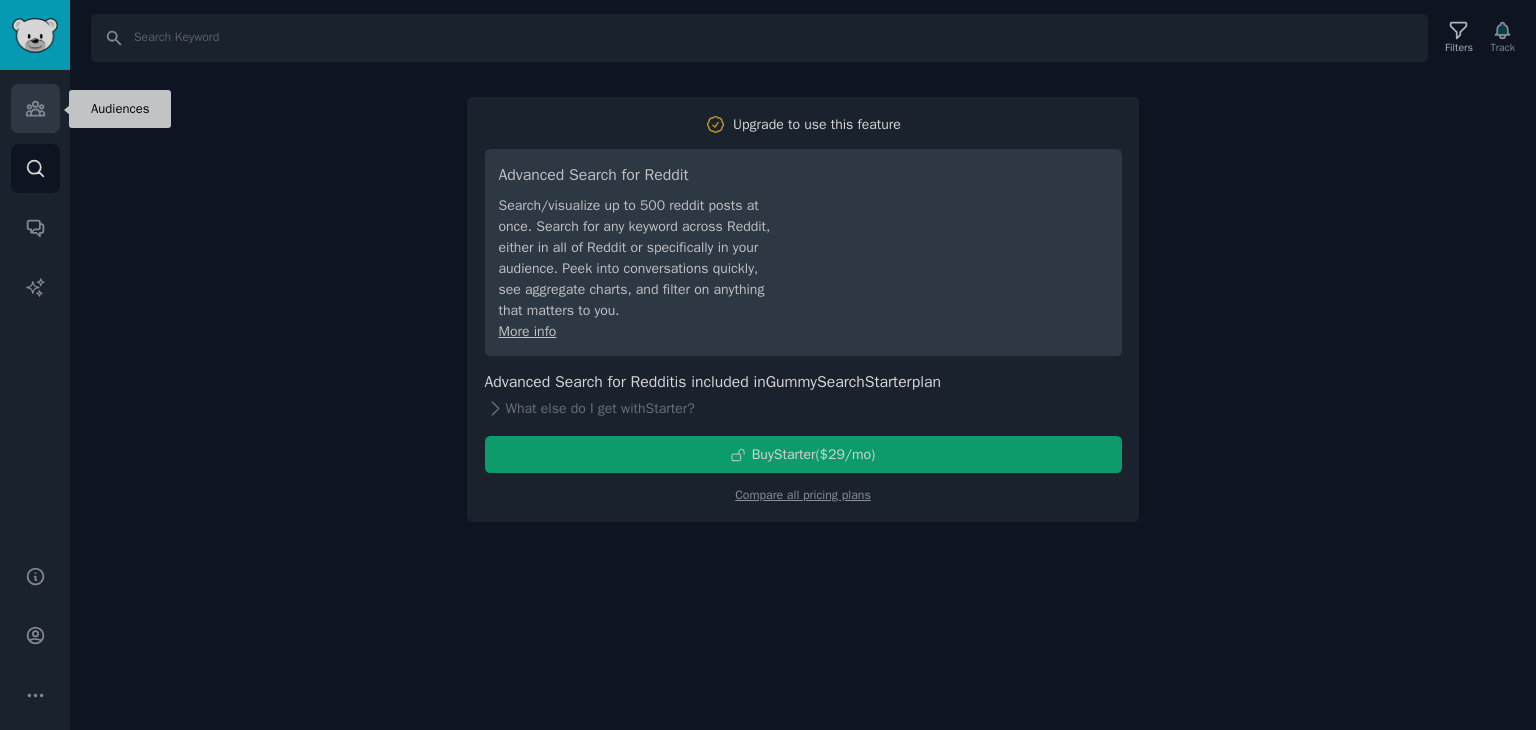 click 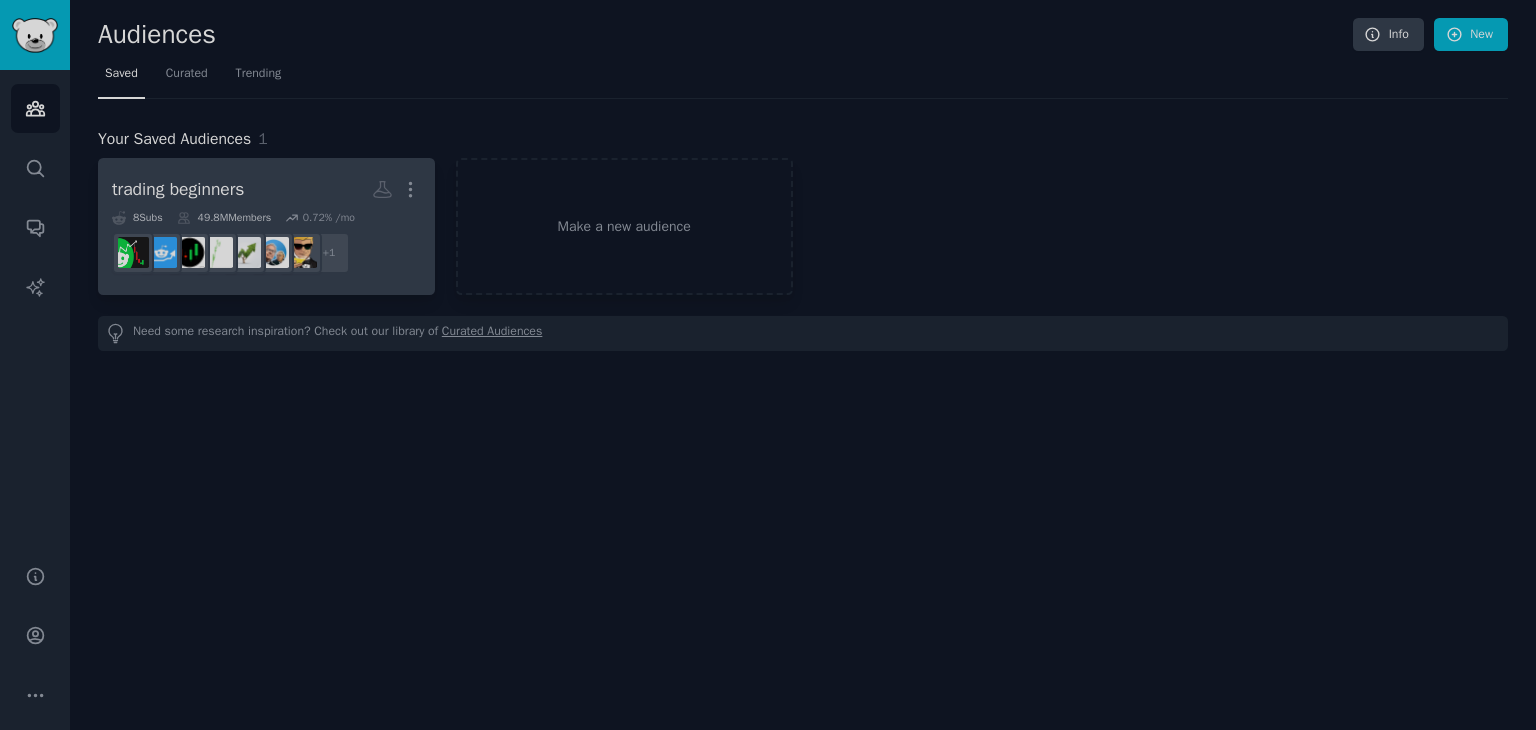 click on "trading beginners More" at bounding box center (266, 189) 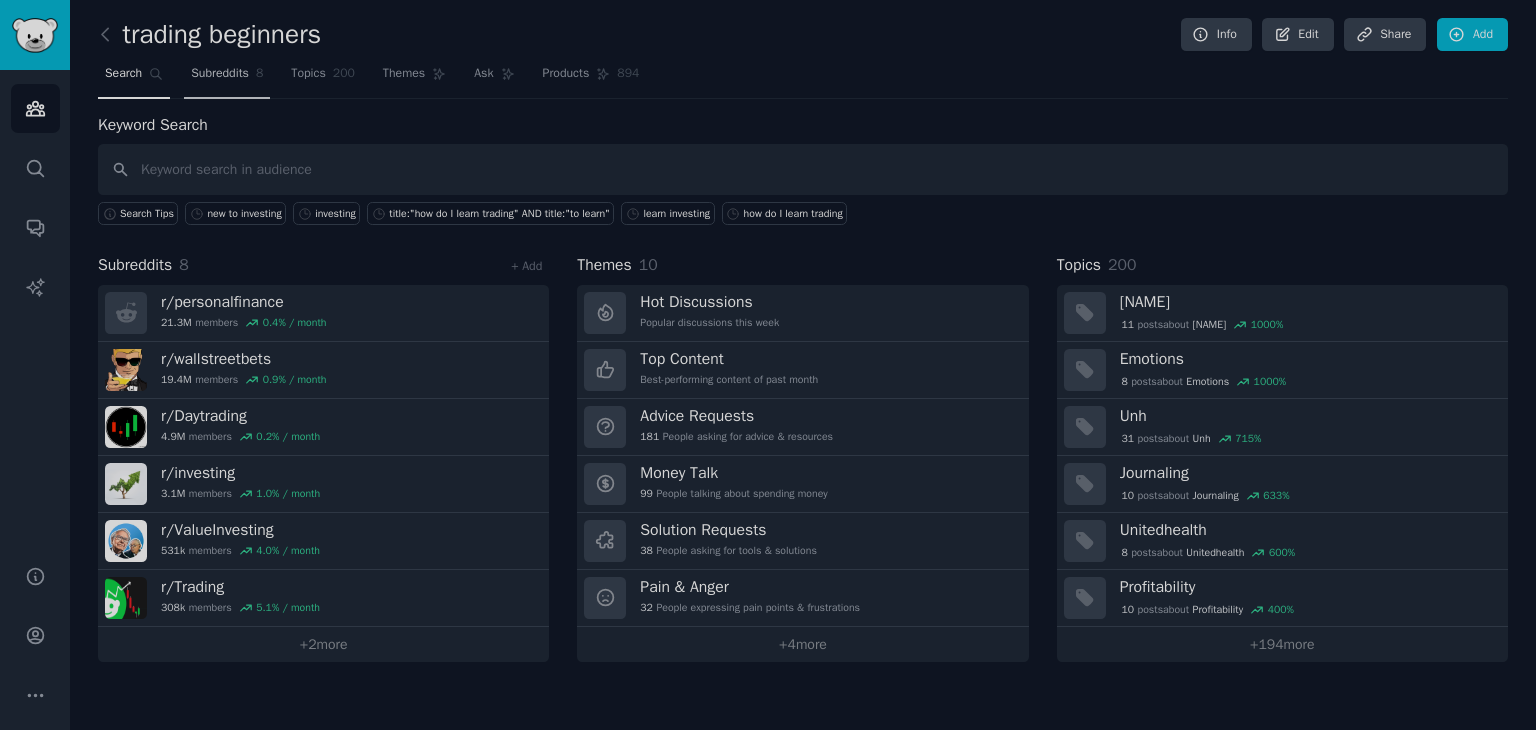 click on "Subreddits" at bounding box center (220, 74) 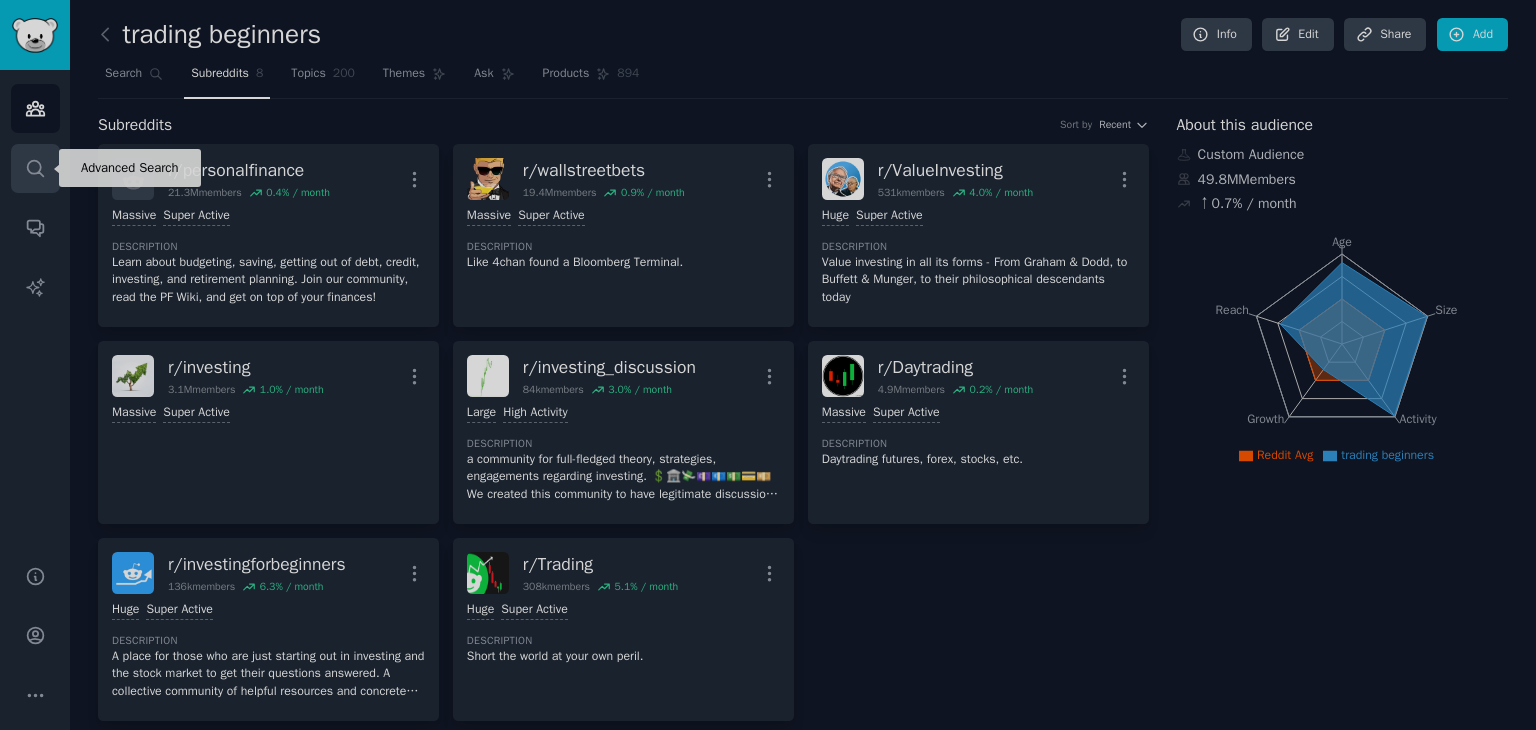 click 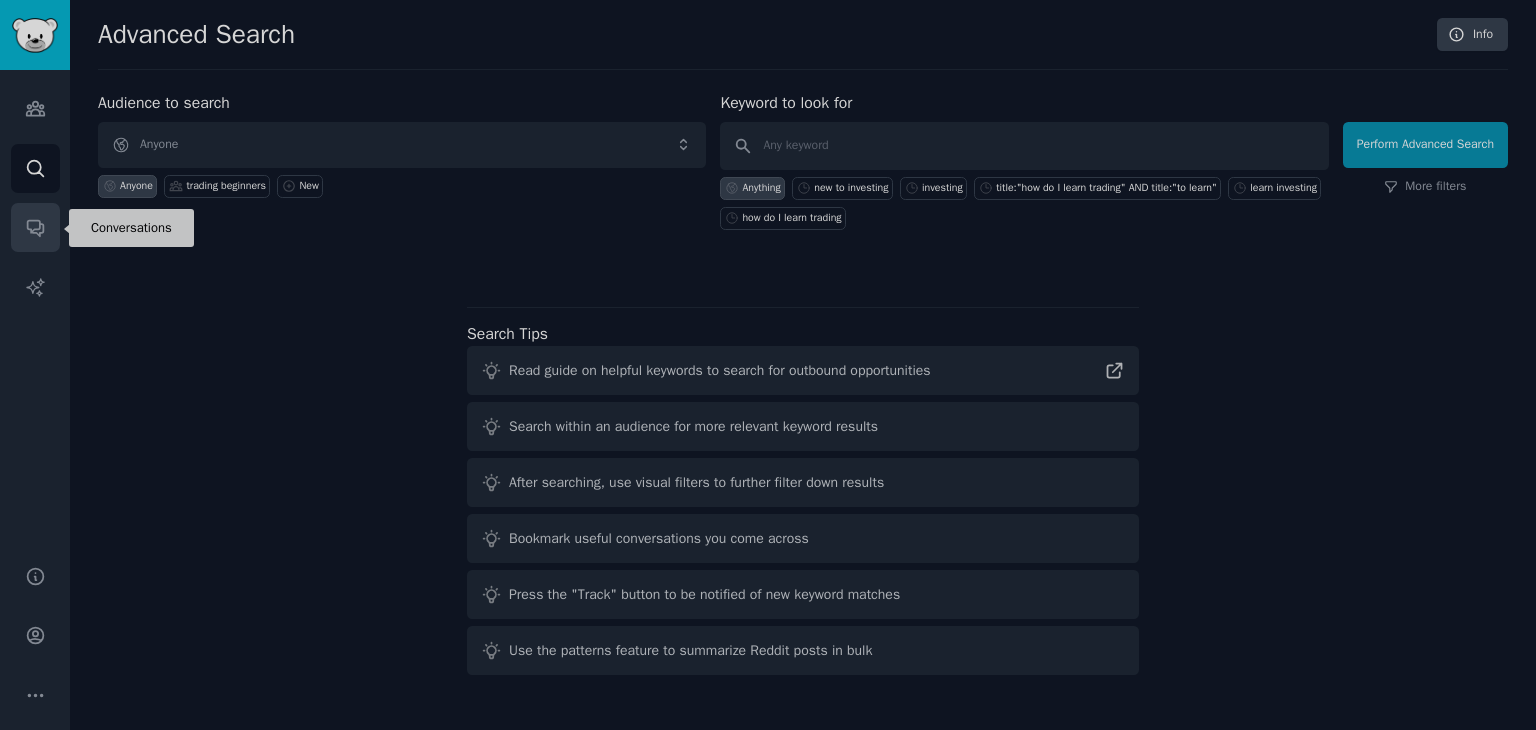click 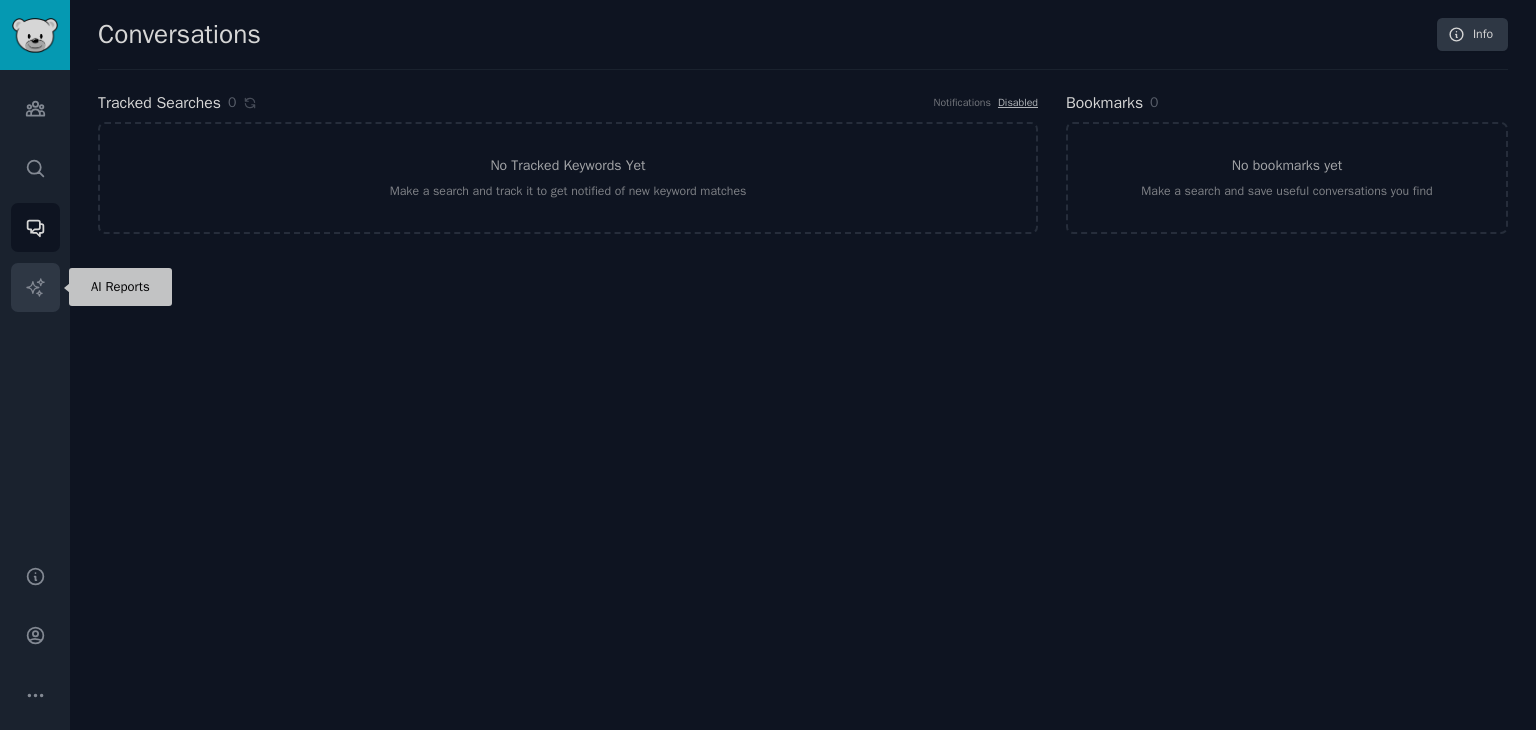 click on "AI Reports" at bounding box center (35, 287) 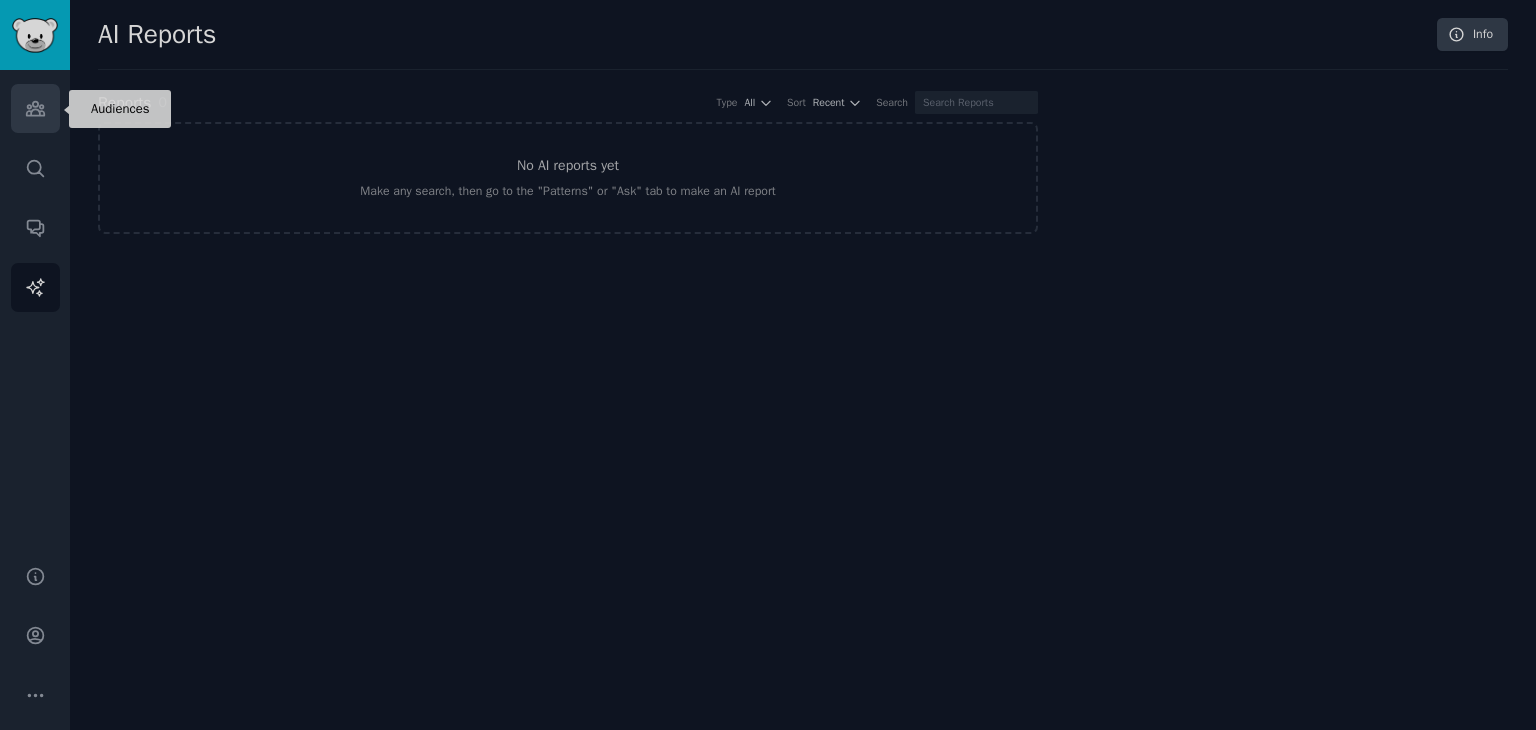 click 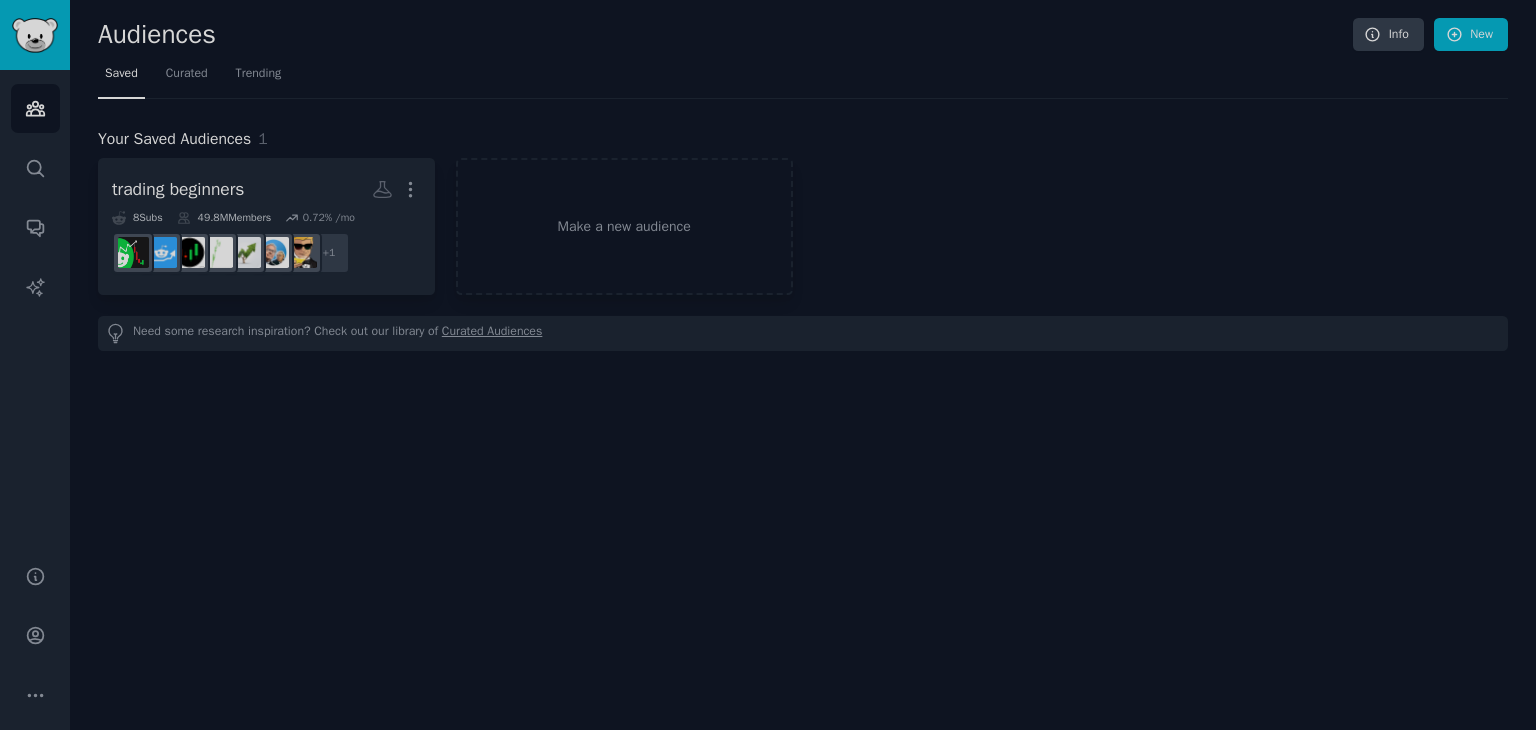 click on "Audiences Info New Saved Curated Trending Your Saved Audiences [NUMBER] trading beginners More [NUMBER] Sub s [NUMBER] Members [NUMBER] % /mo + [NUMBER] Make a new audience Need some research inspiration? Check out our library of Curated Audiences" 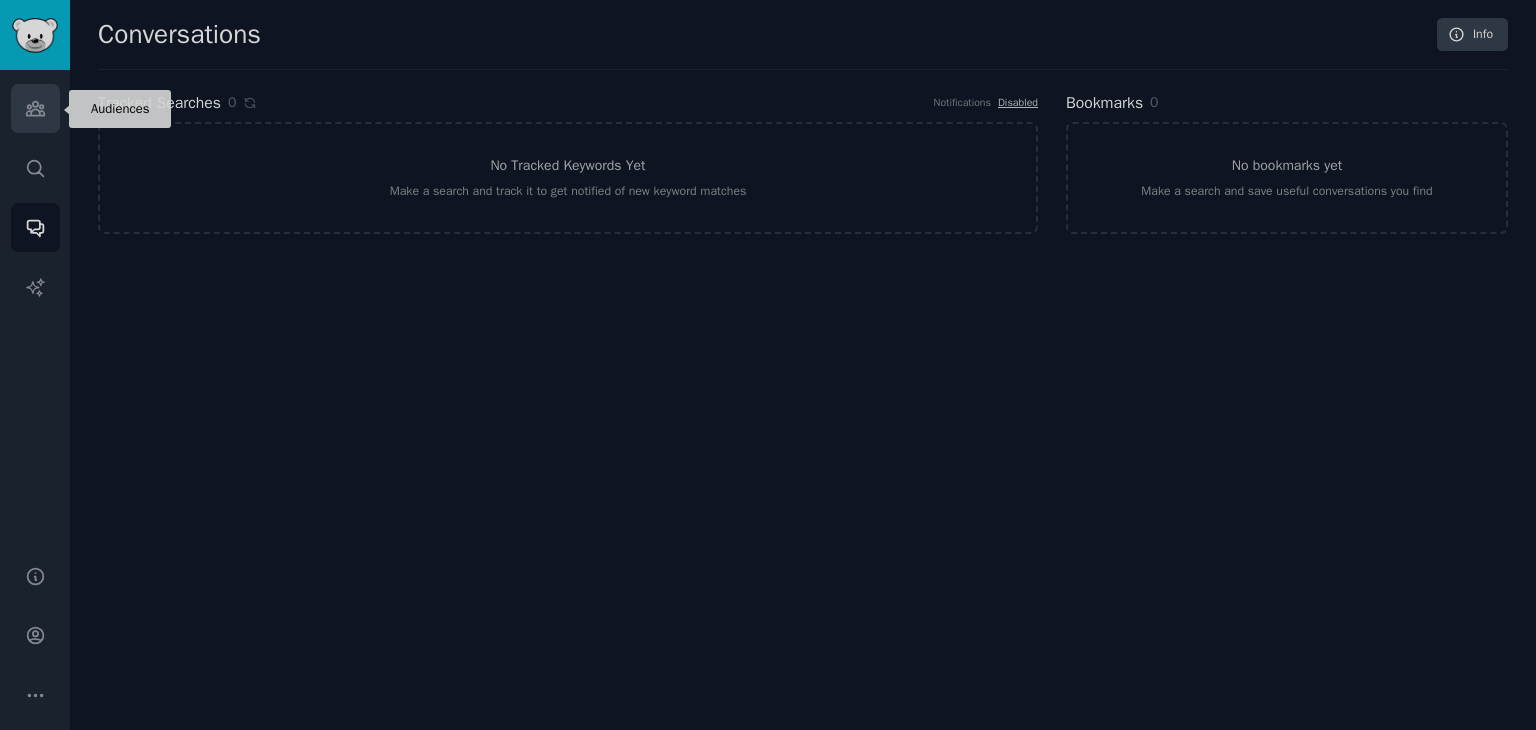 click on "Audiences" at bounding box center (35, 108) 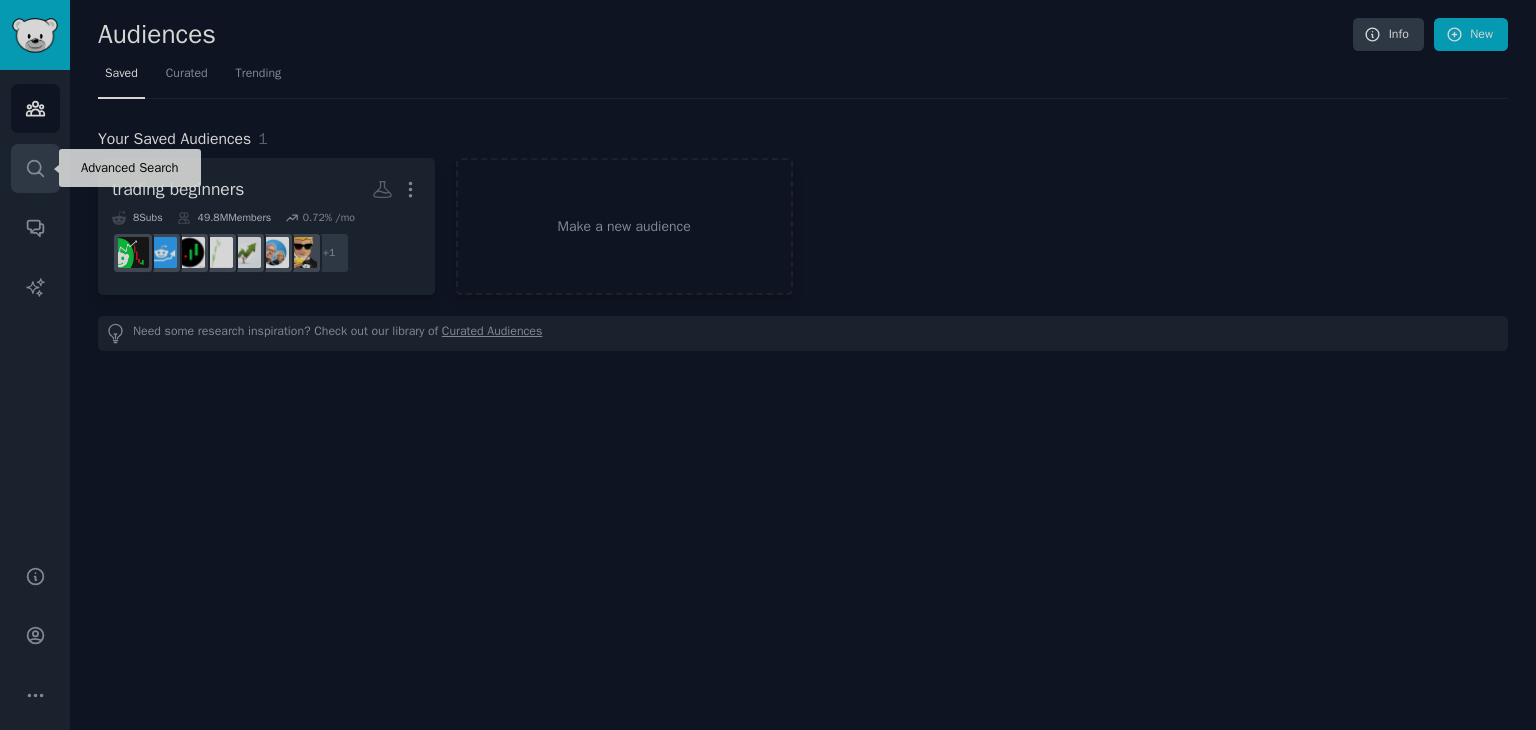 click on "Search" at bounding box center (35, 168) 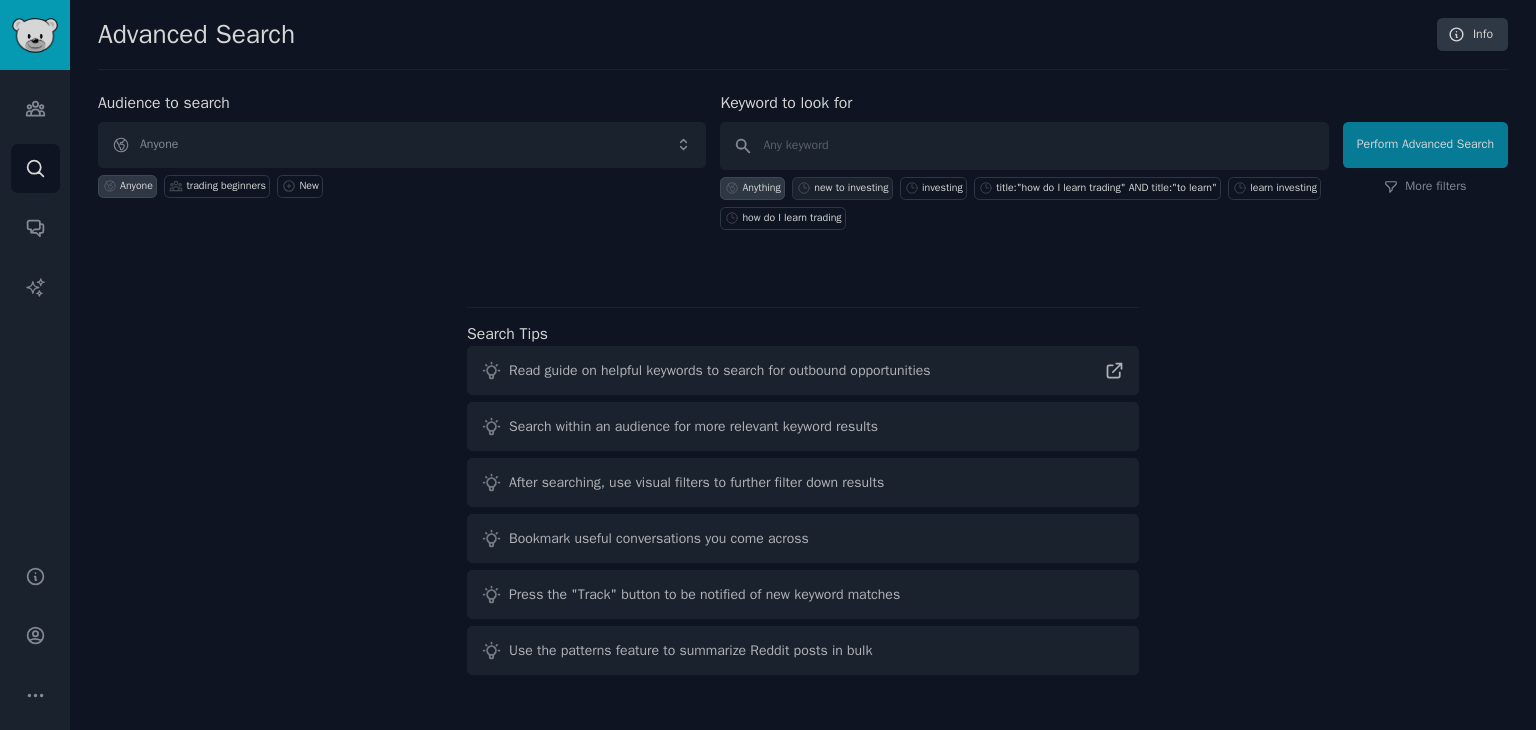 click on "new to investing" at bounding box center (851, 188) 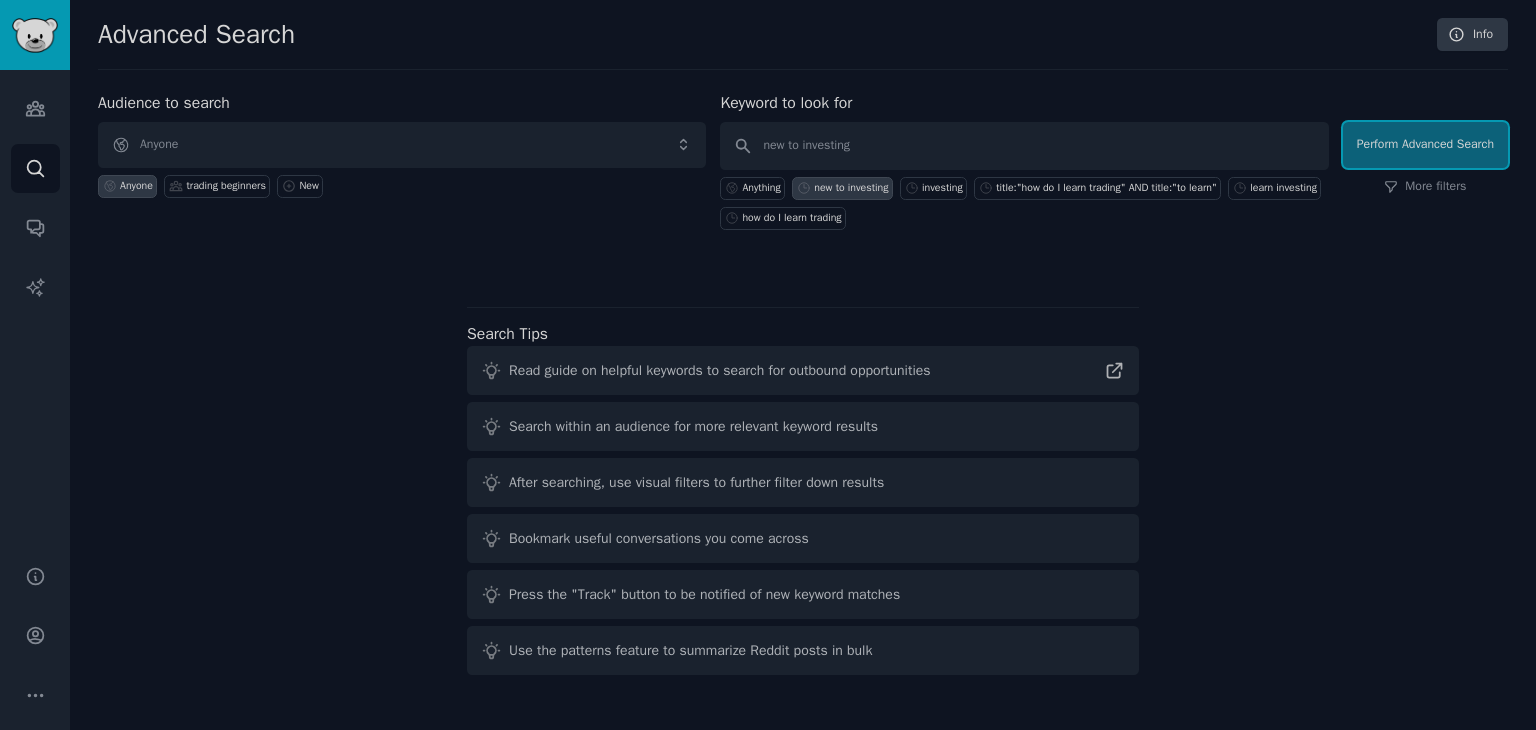 click on "Perform Advanced Search" at bounding box center (1425, 145) 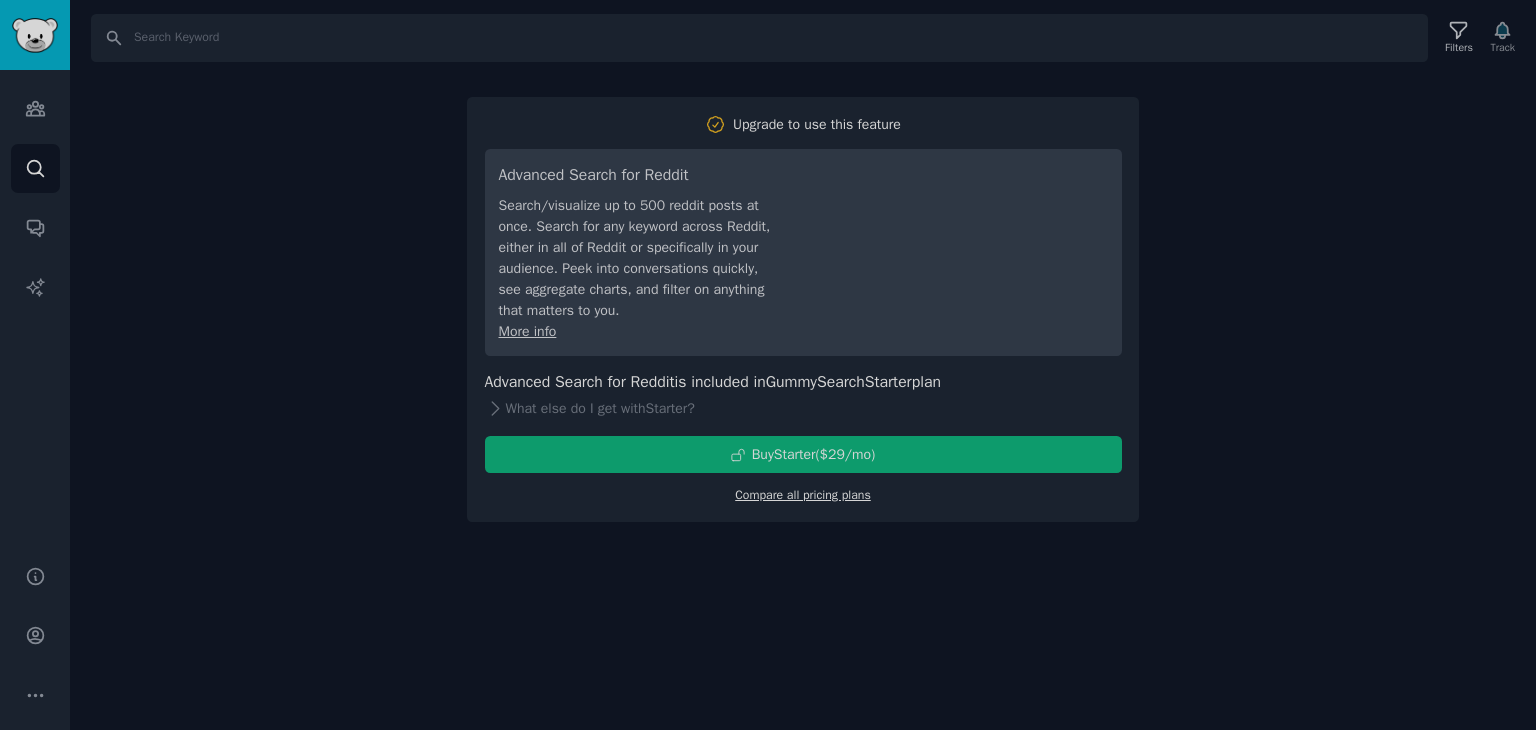 click on "Compare all pricing plans" at bounding box center [803, 495] 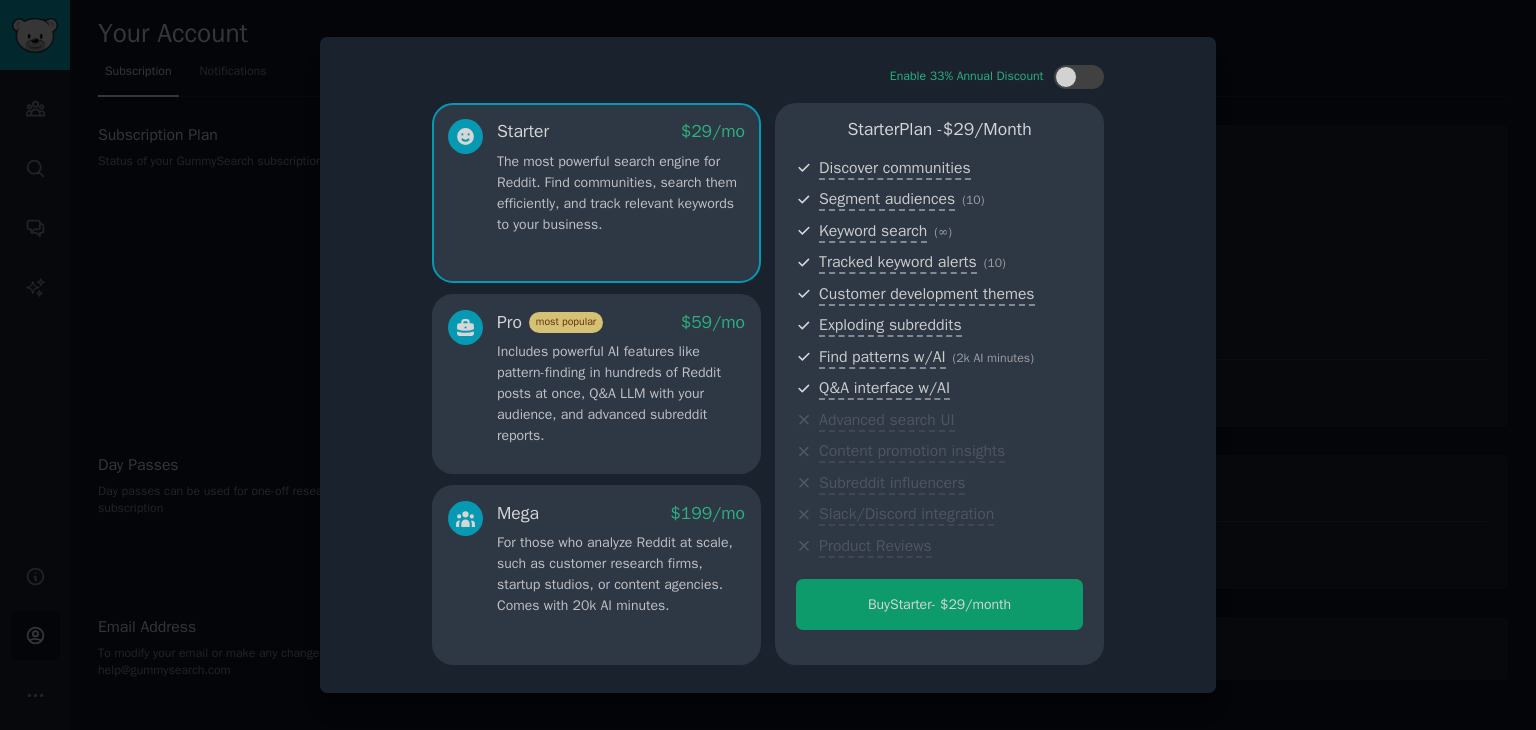 click at bounding box center (768, 365) 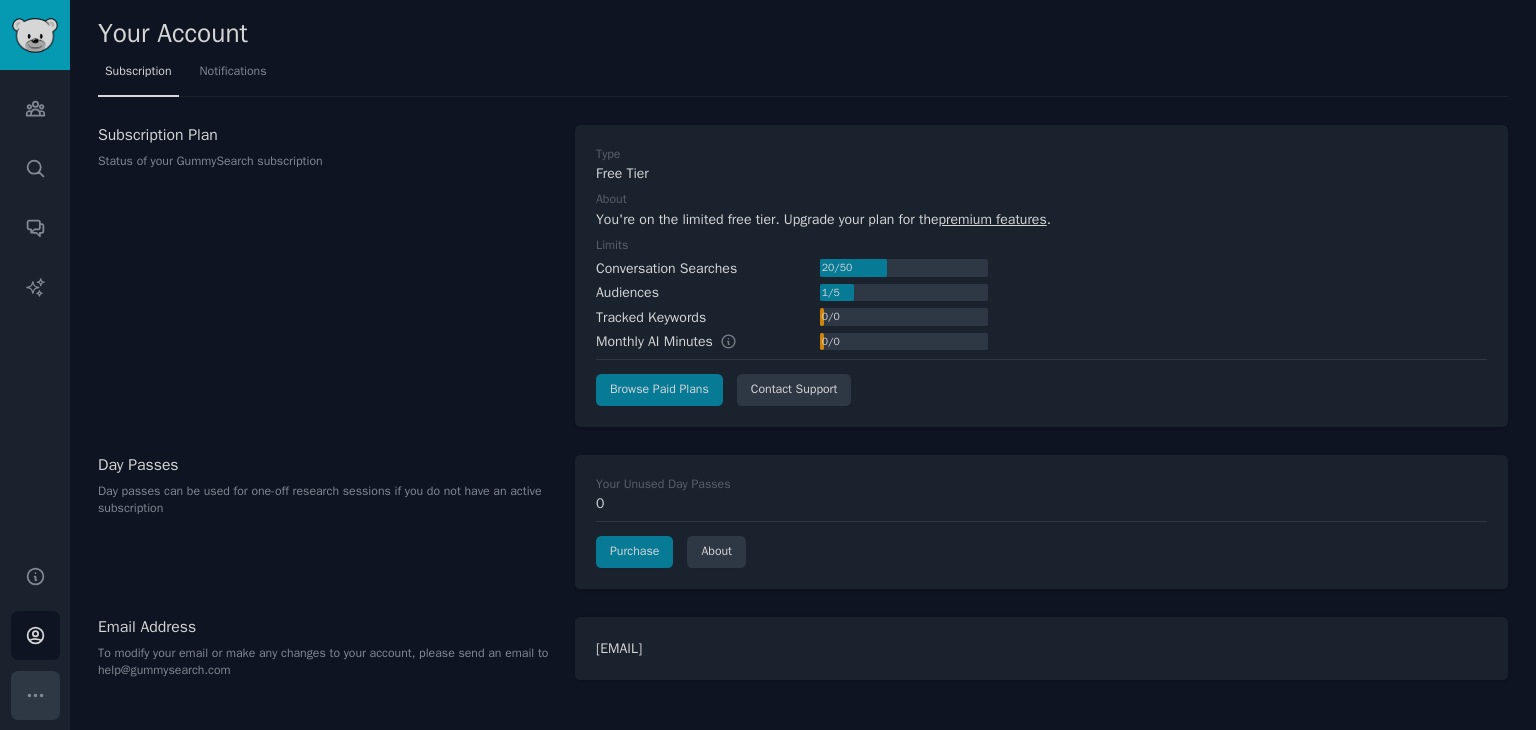 click 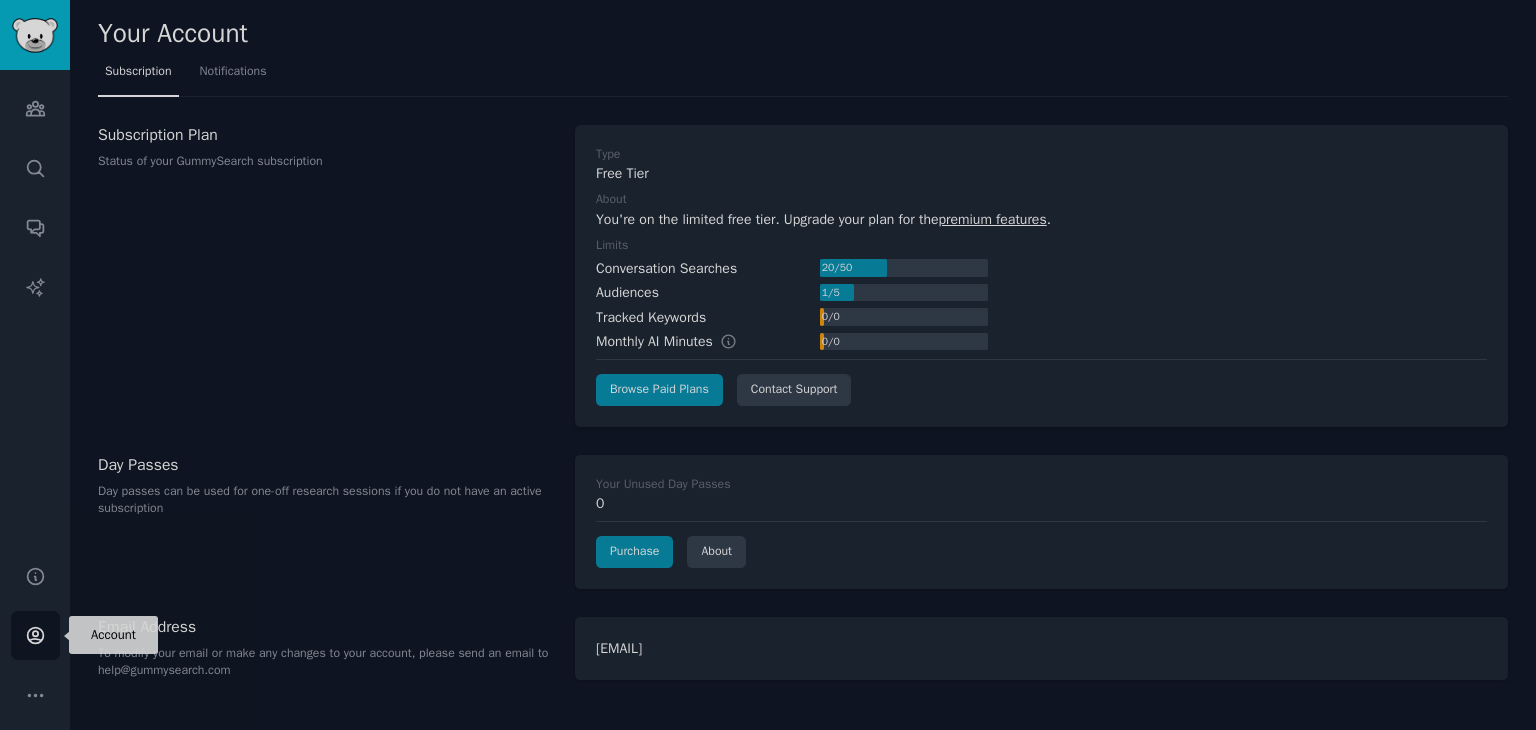 click 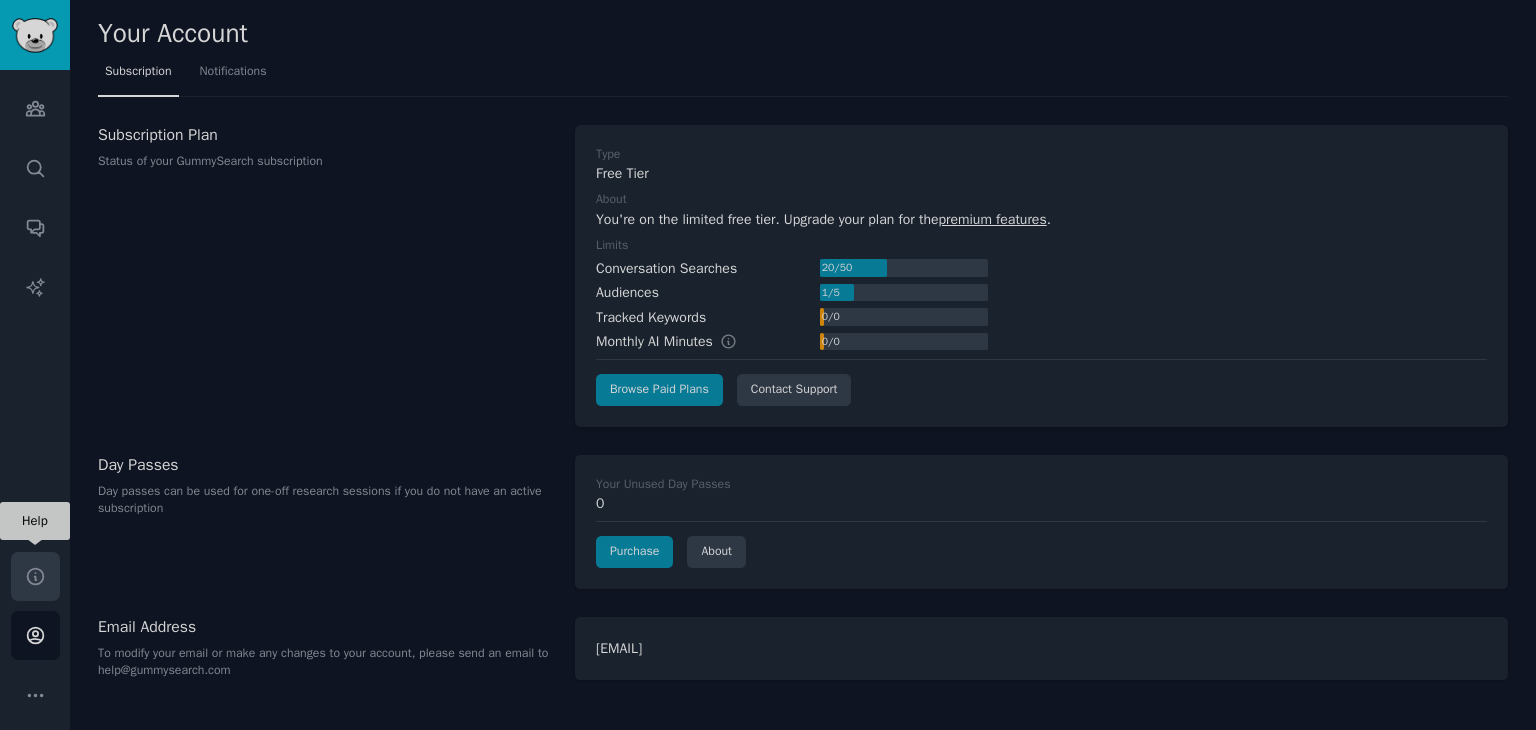 click 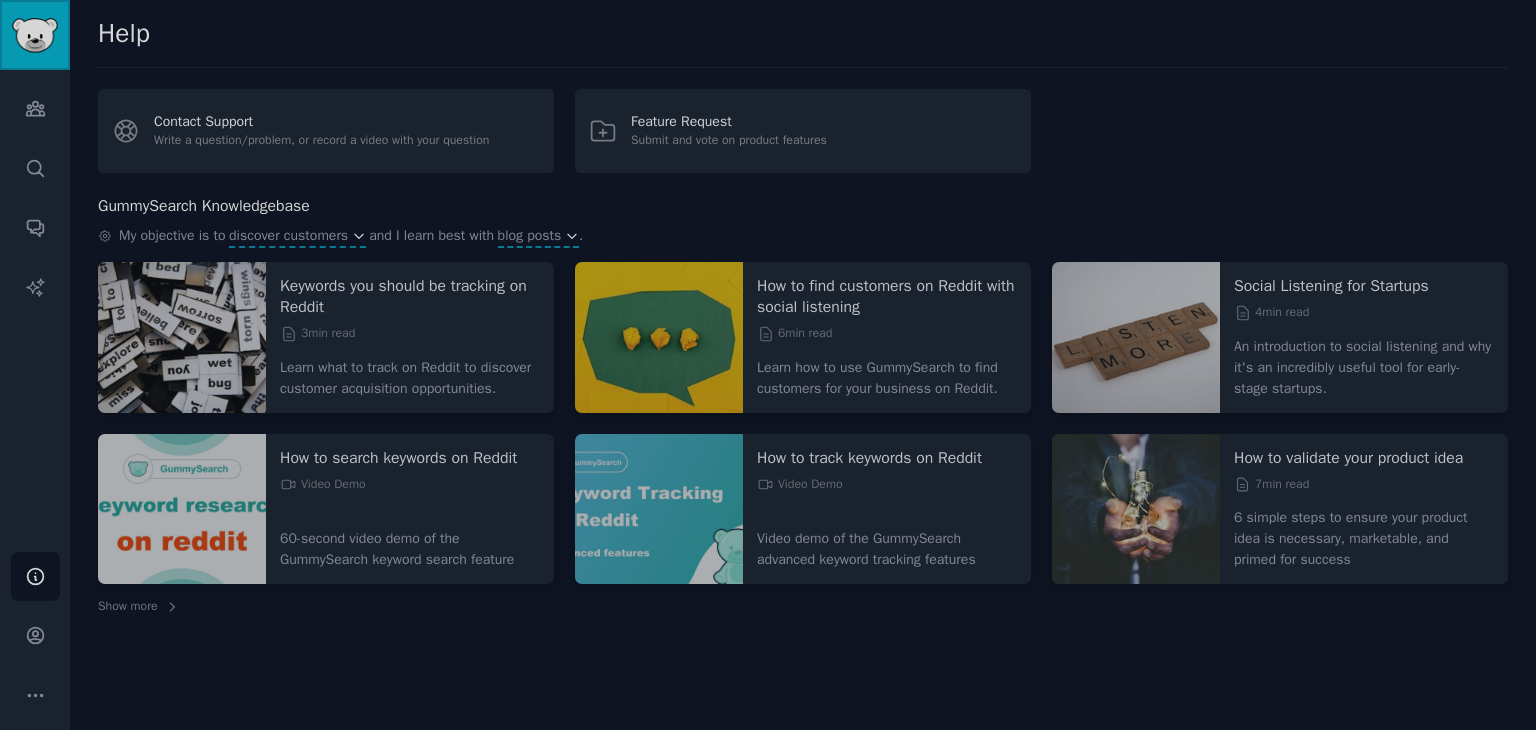 click at bounding box center [35, 35] 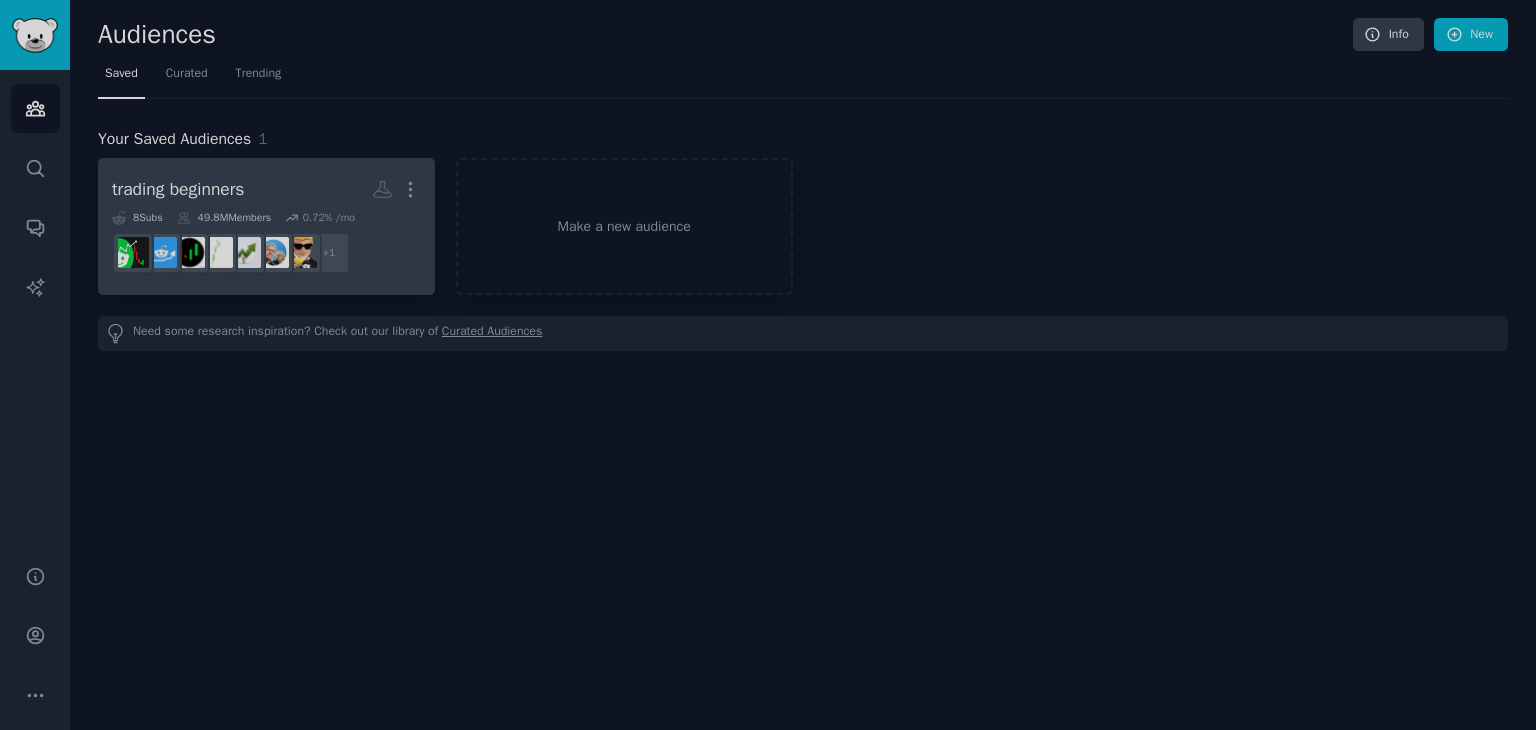click on "trading beginners More" at bounding box center [266, 189] 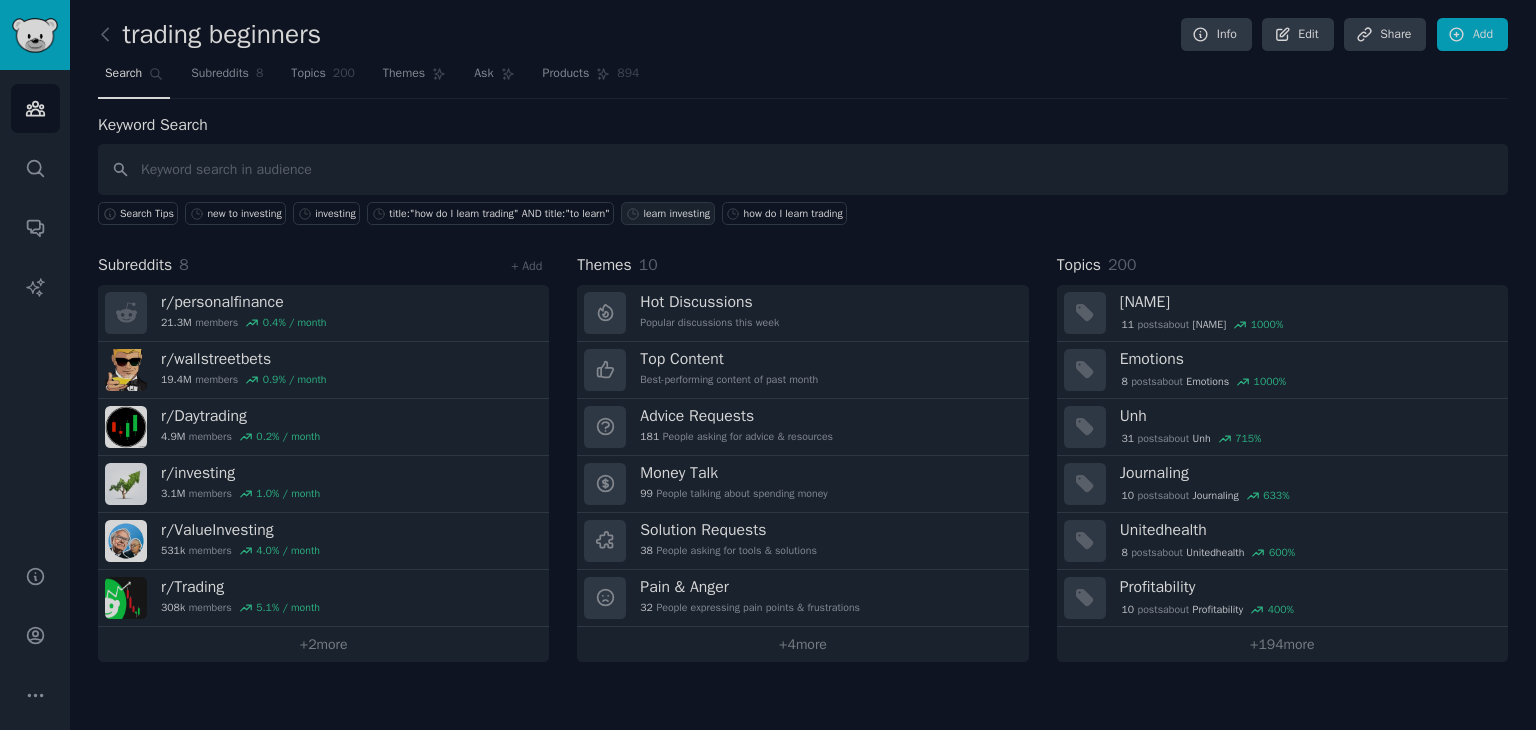 click on "learn investing" at bounding box center (676, 214) 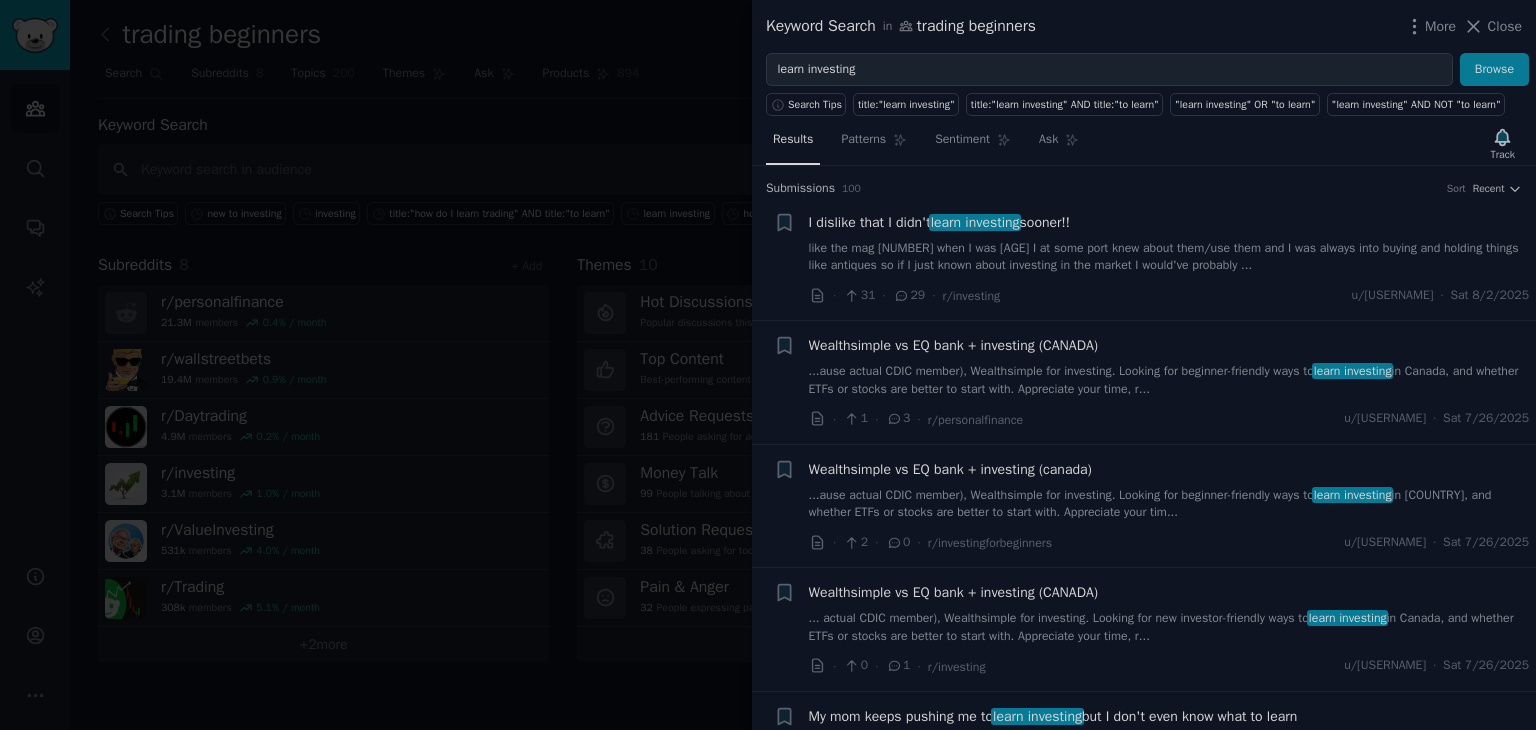 click on "u/[REDACTED]" at bounding box center (1169, 504) 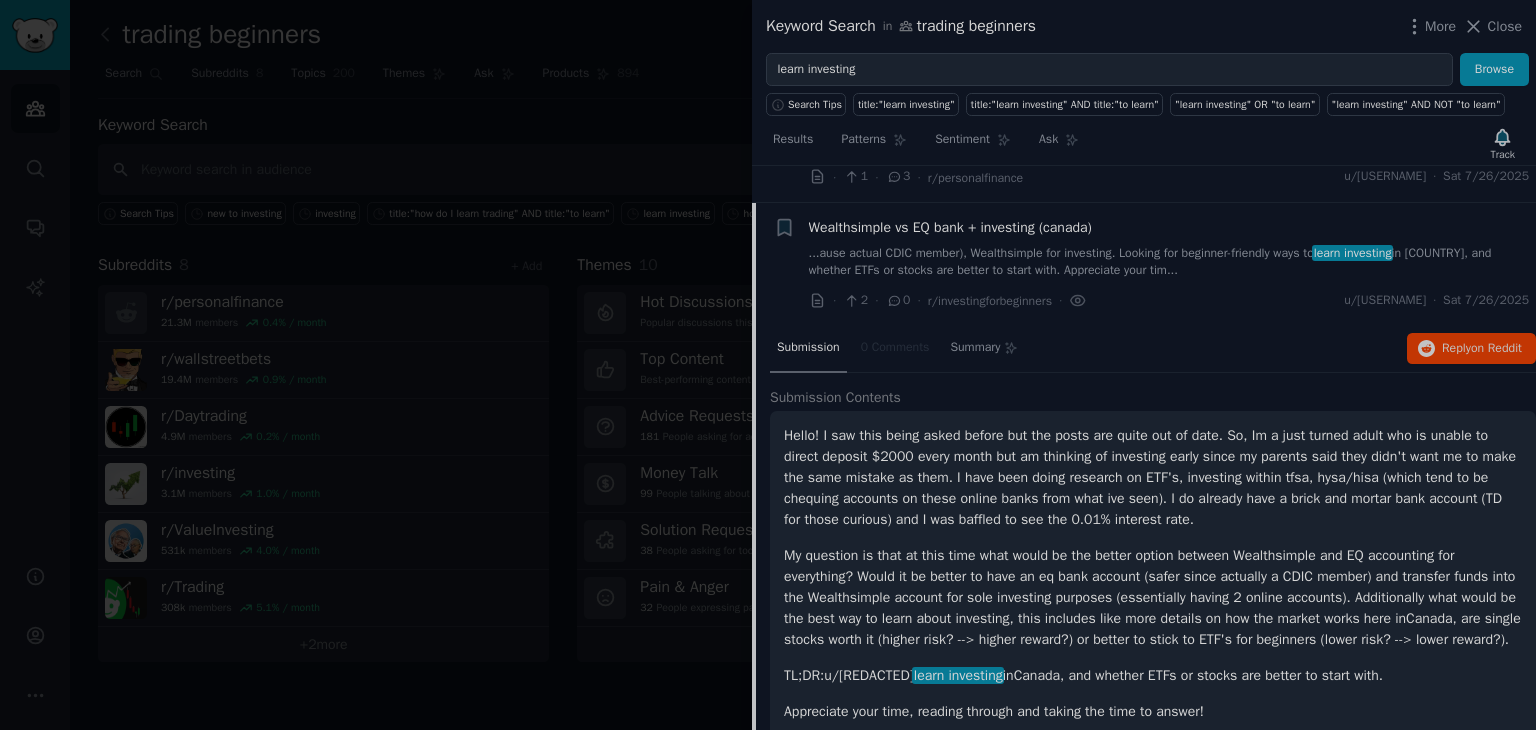 scroll, scrollTop: 278, scrollLeft: 0, axis: vertical 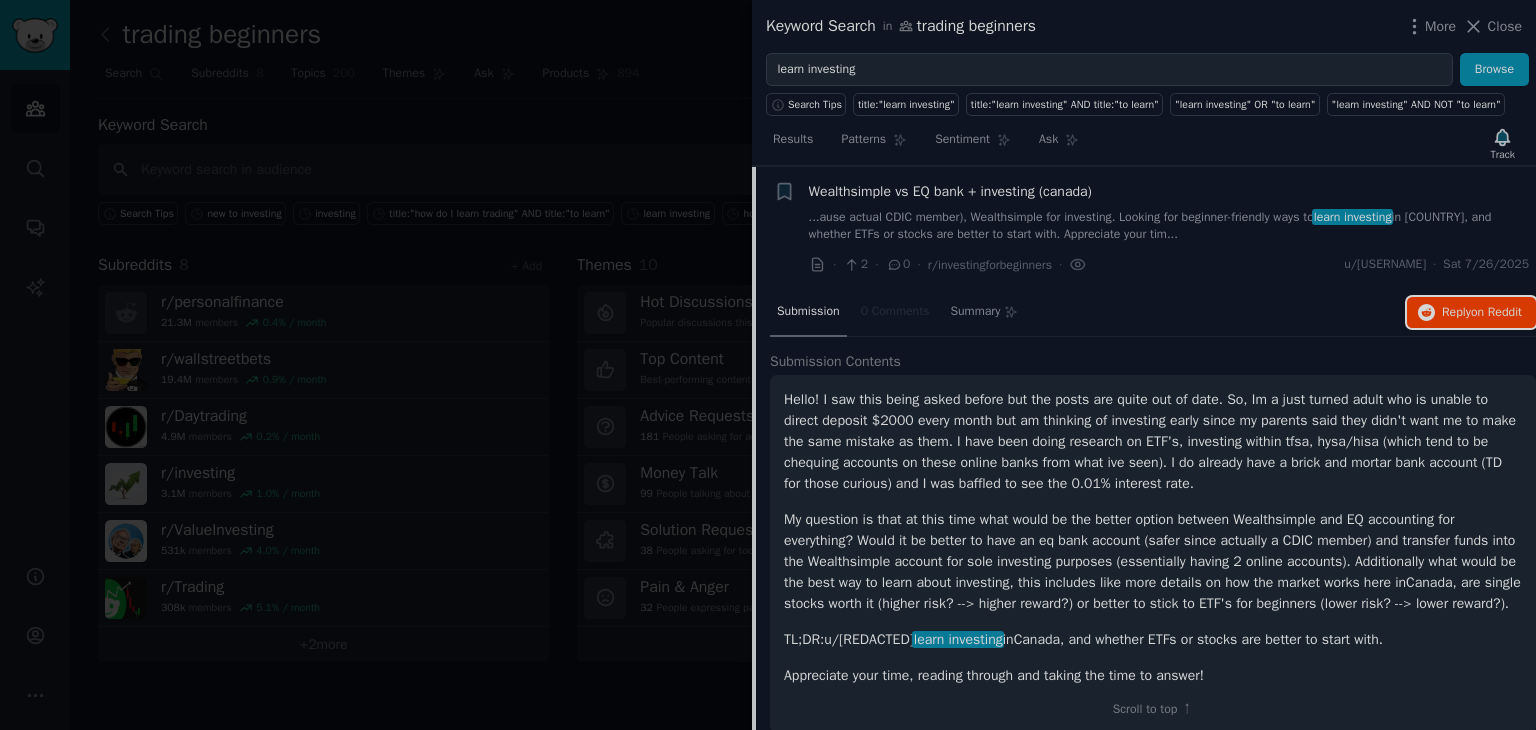 click on "Reply  on Reddit" at bounding box center (1482, 313) 